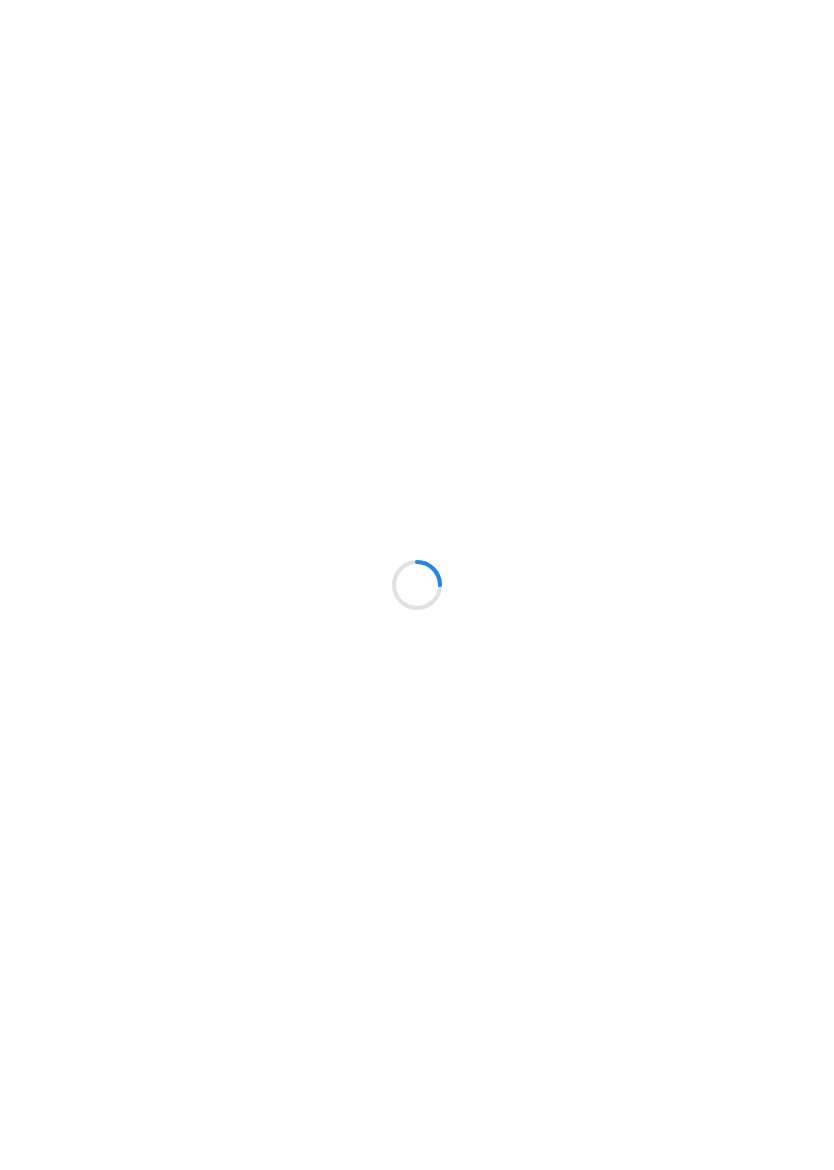 scroll, scrollTop: 0, scrollLeft: 0, axis: both 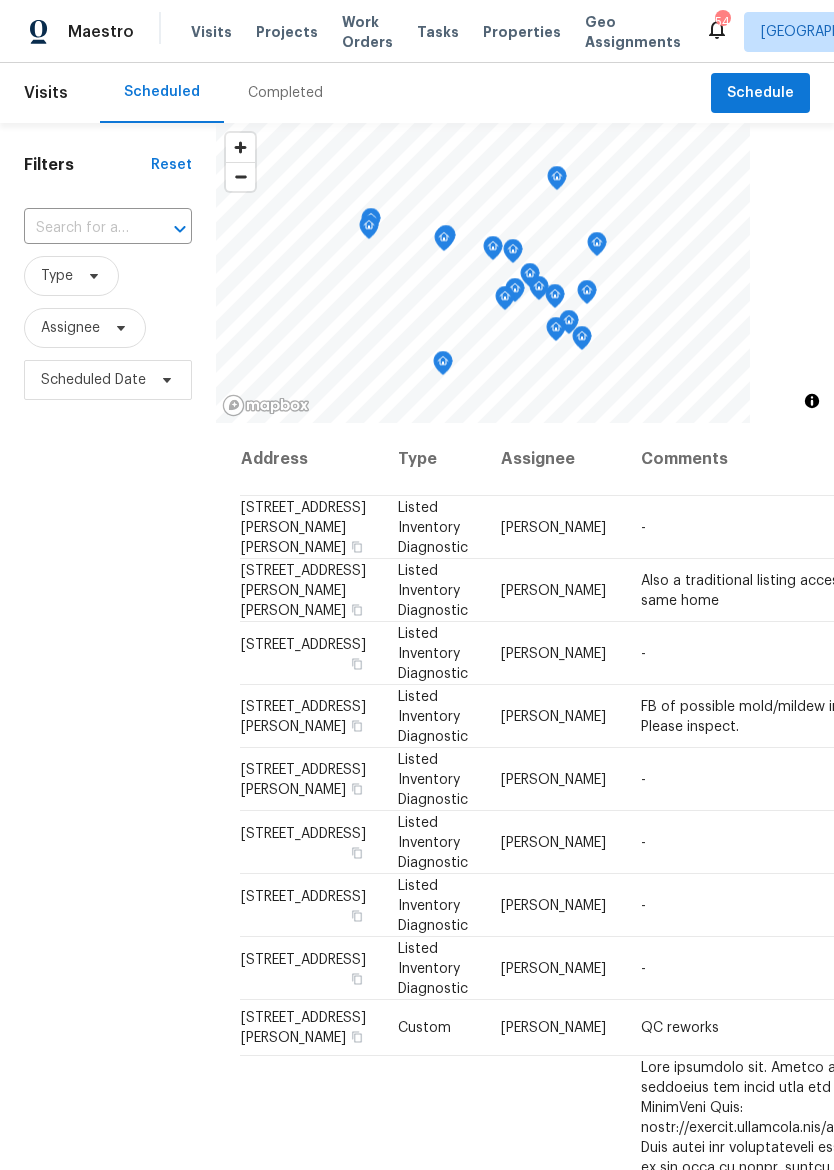 click on "Properties" at bounding box center [522, 32] 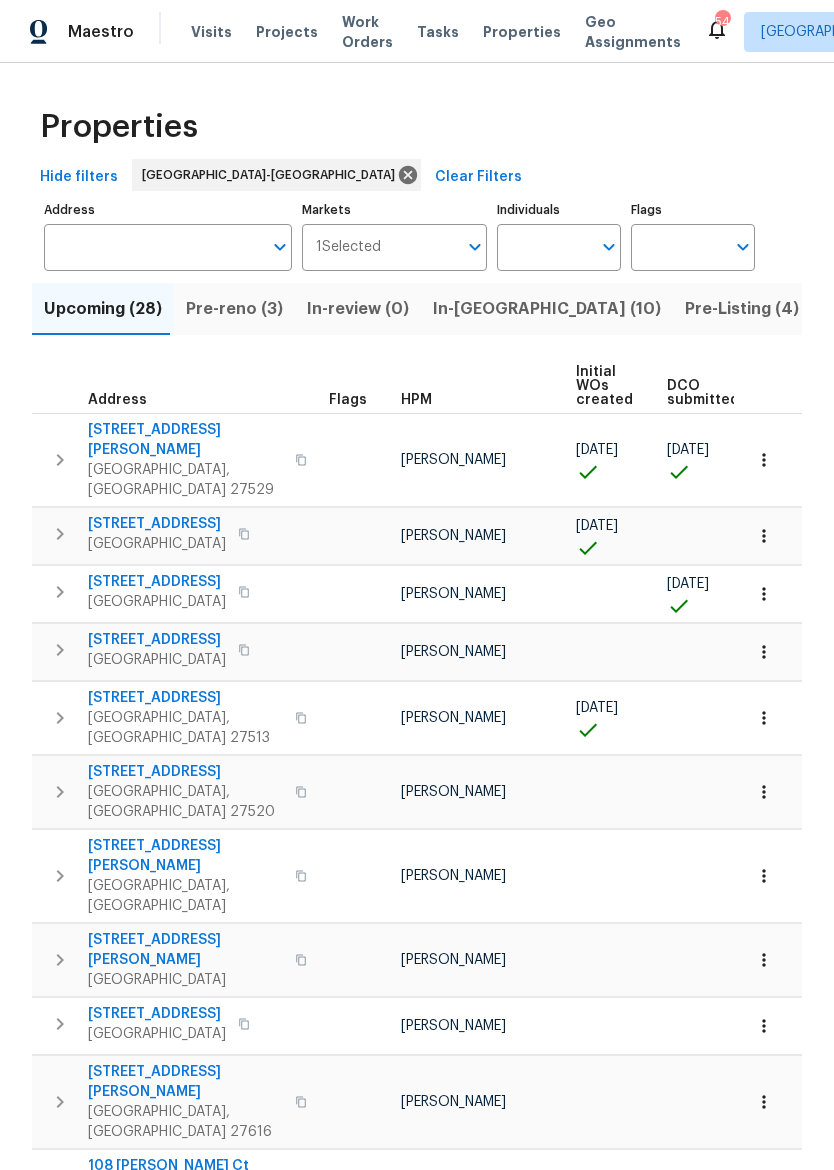 click 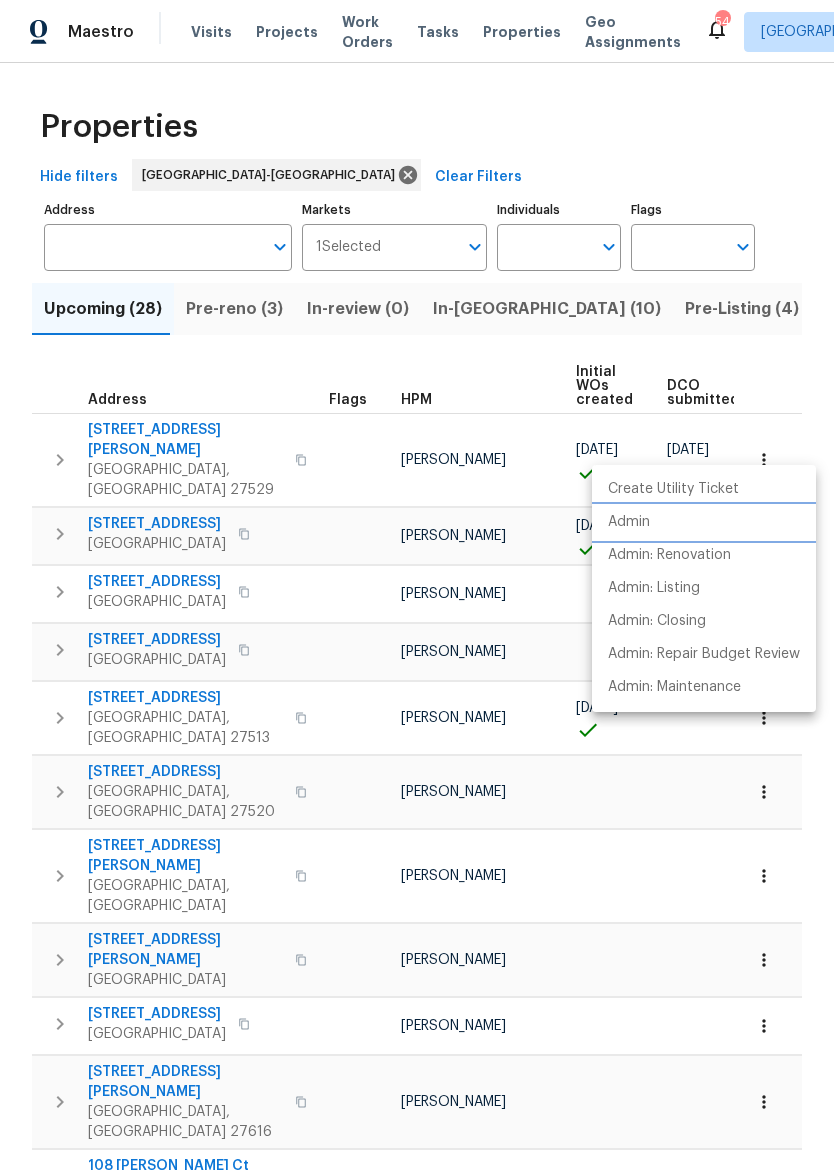 click on "Admin" at bounding box center (704, 522) 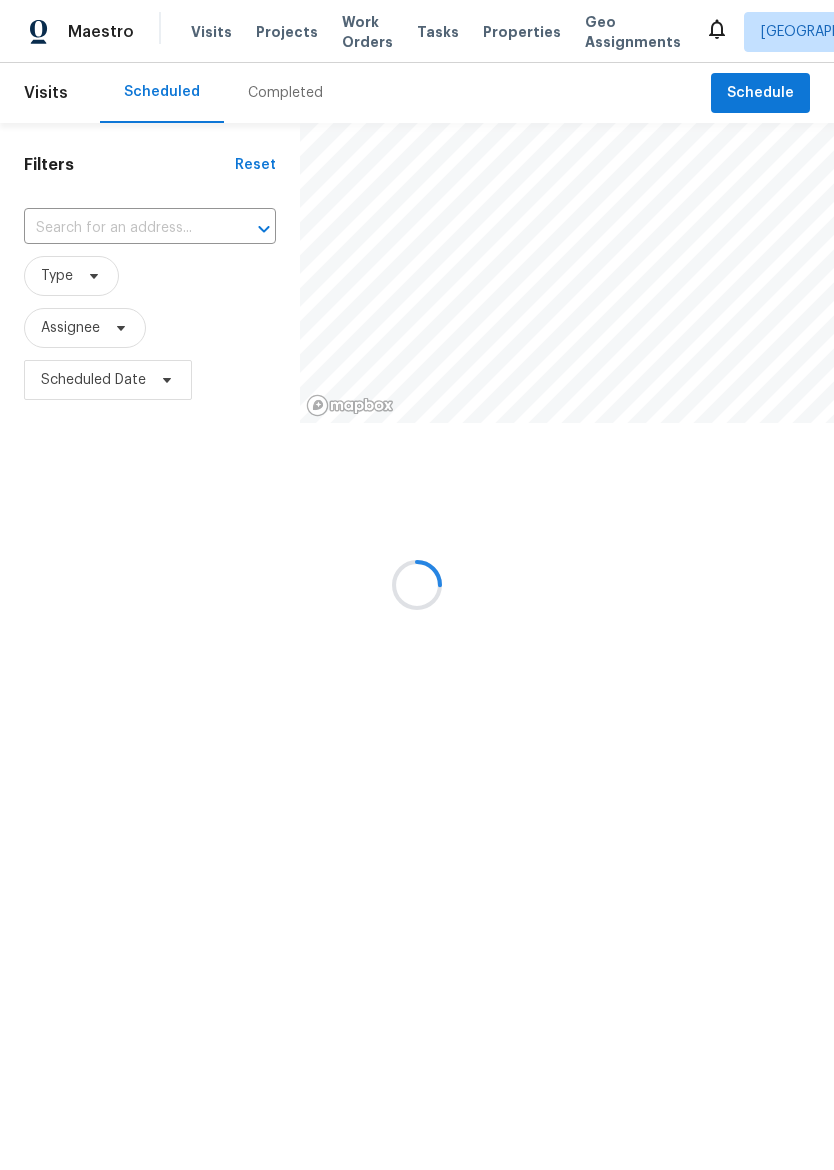 scroll, scrollTop: 0, scrollLeft: 0, axis: both 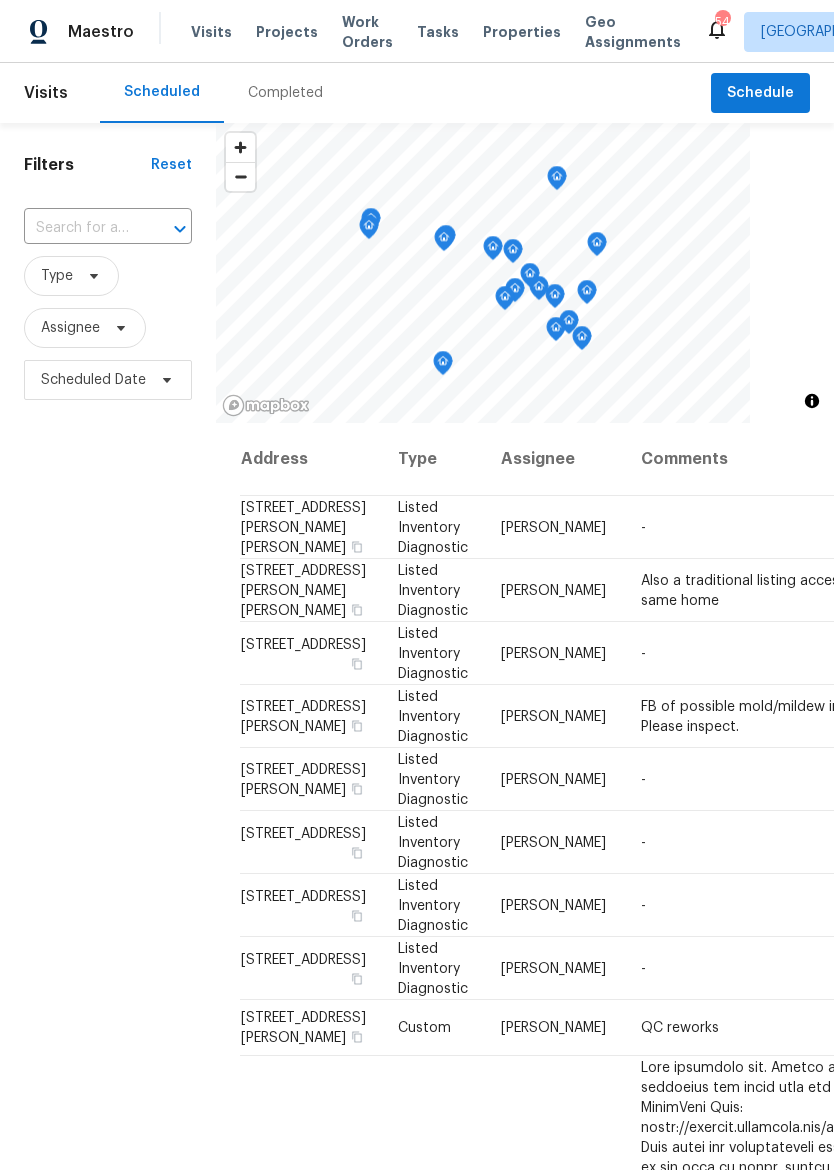 click on "Properties" at bounding box center [522, 32] 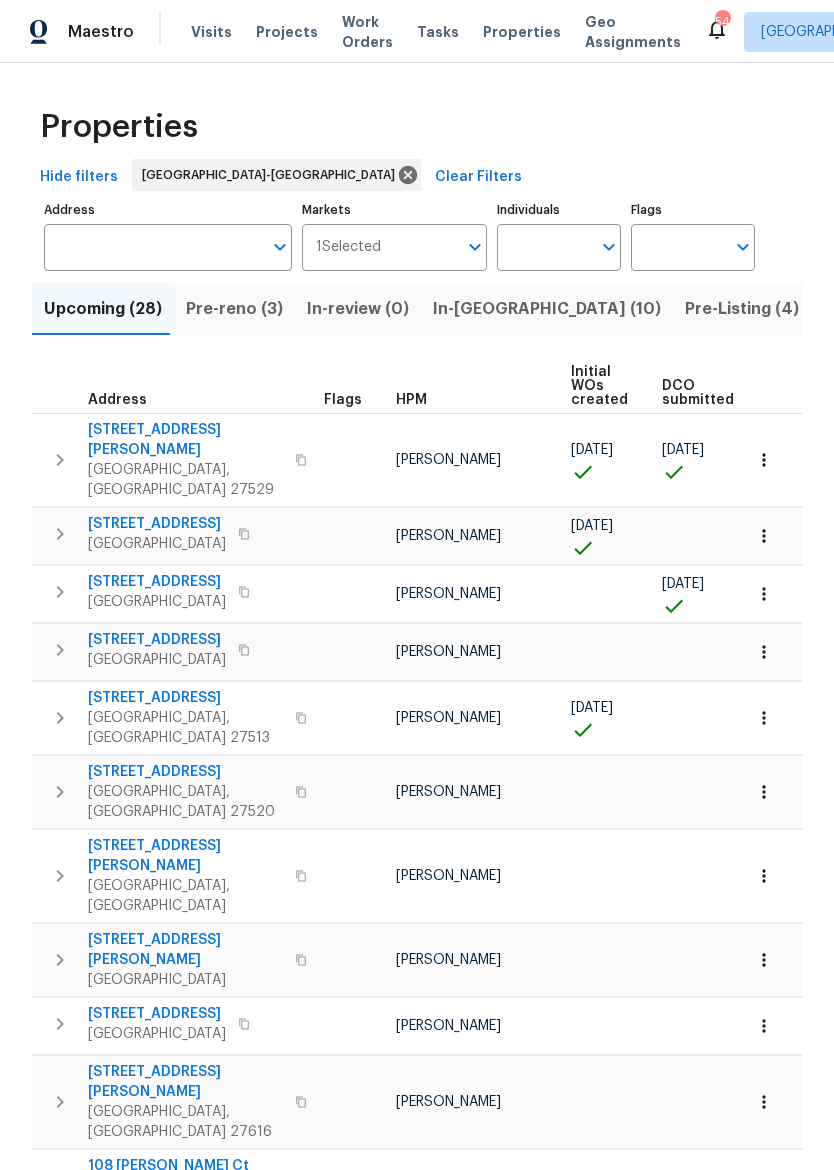 scroll, scrollTop: 0, scrollLeft: 6, axis: horizontal 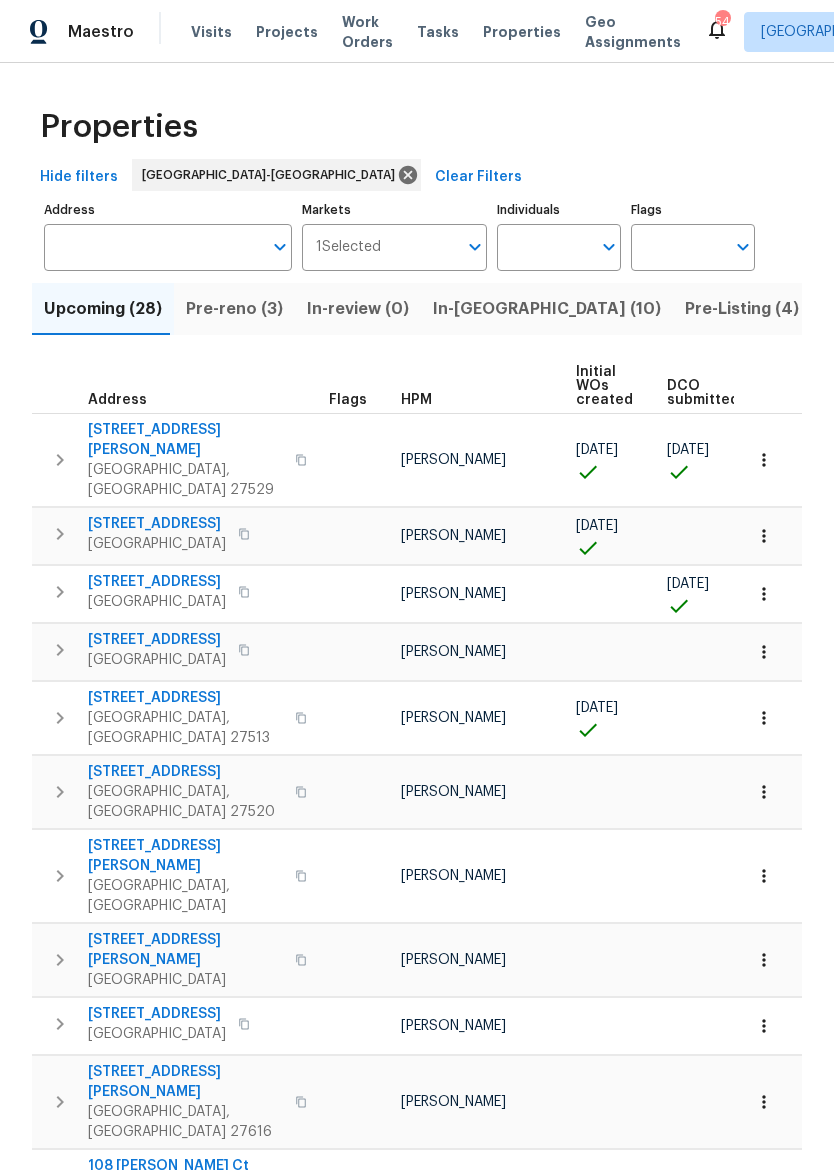 click on "Pre-Listing (4)" at bounding box center [742, 309] 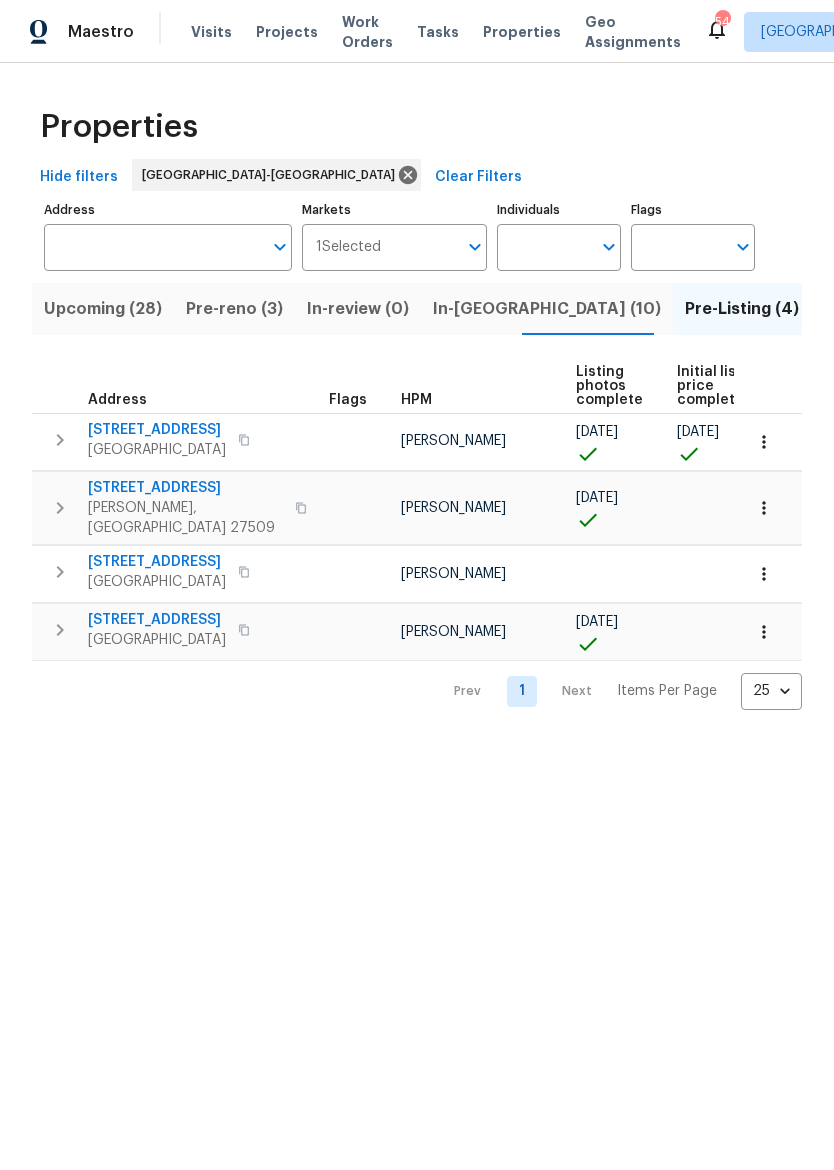 click on "Upcoming (28)" at bounding box center (103, 309) 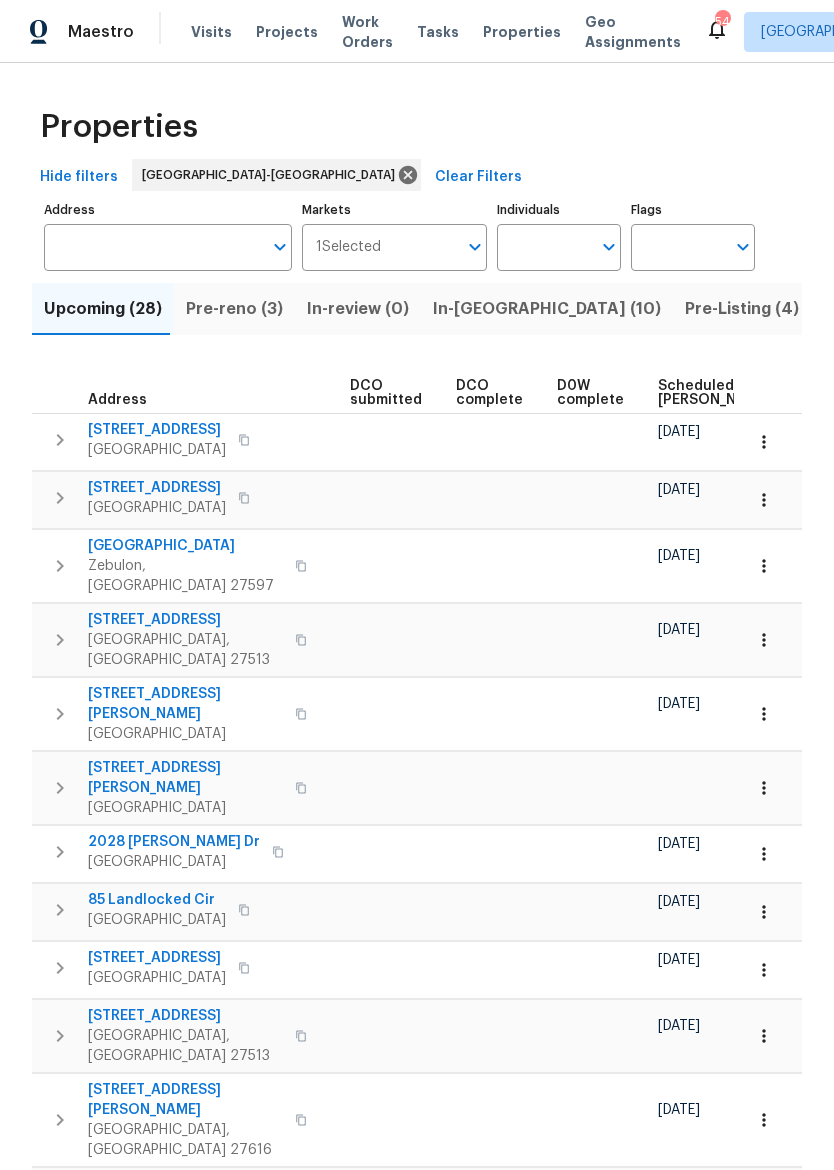 scroll, scrollTop: 0, scrollLeft: 316, axis: horizontal 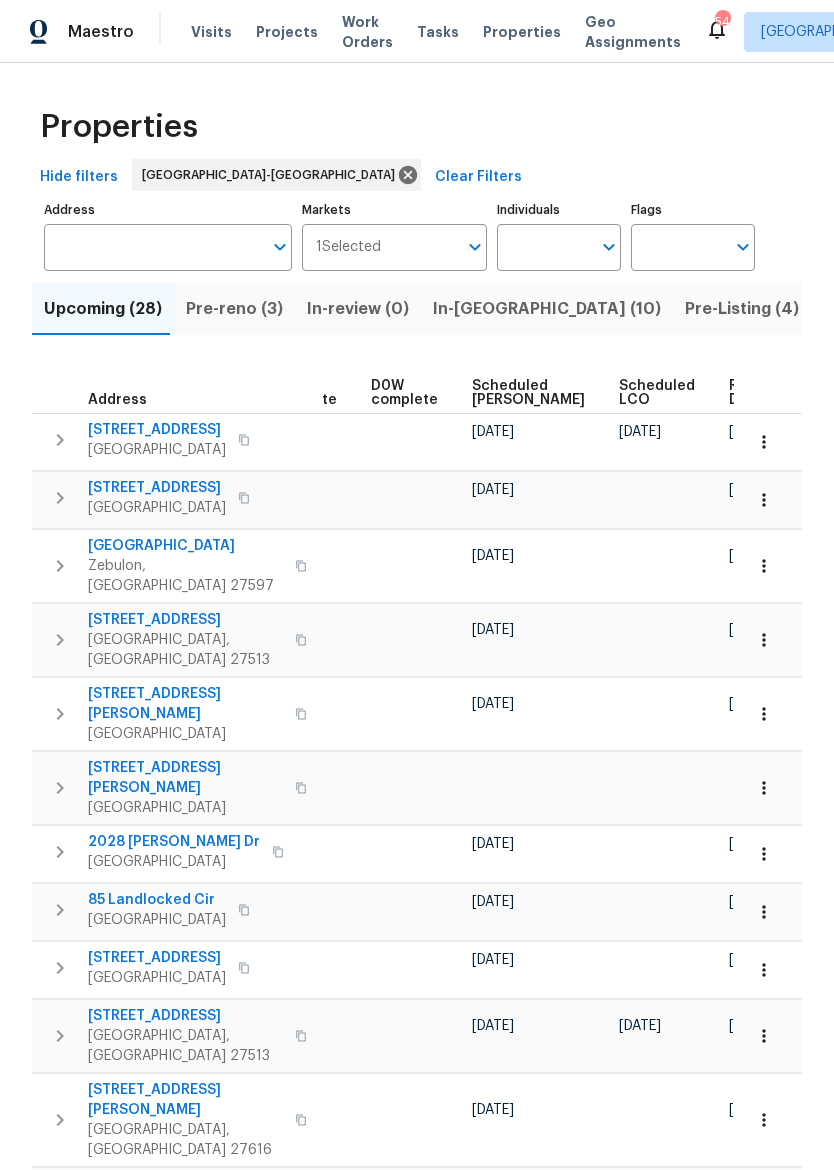 click at bounding box center (666, 911) 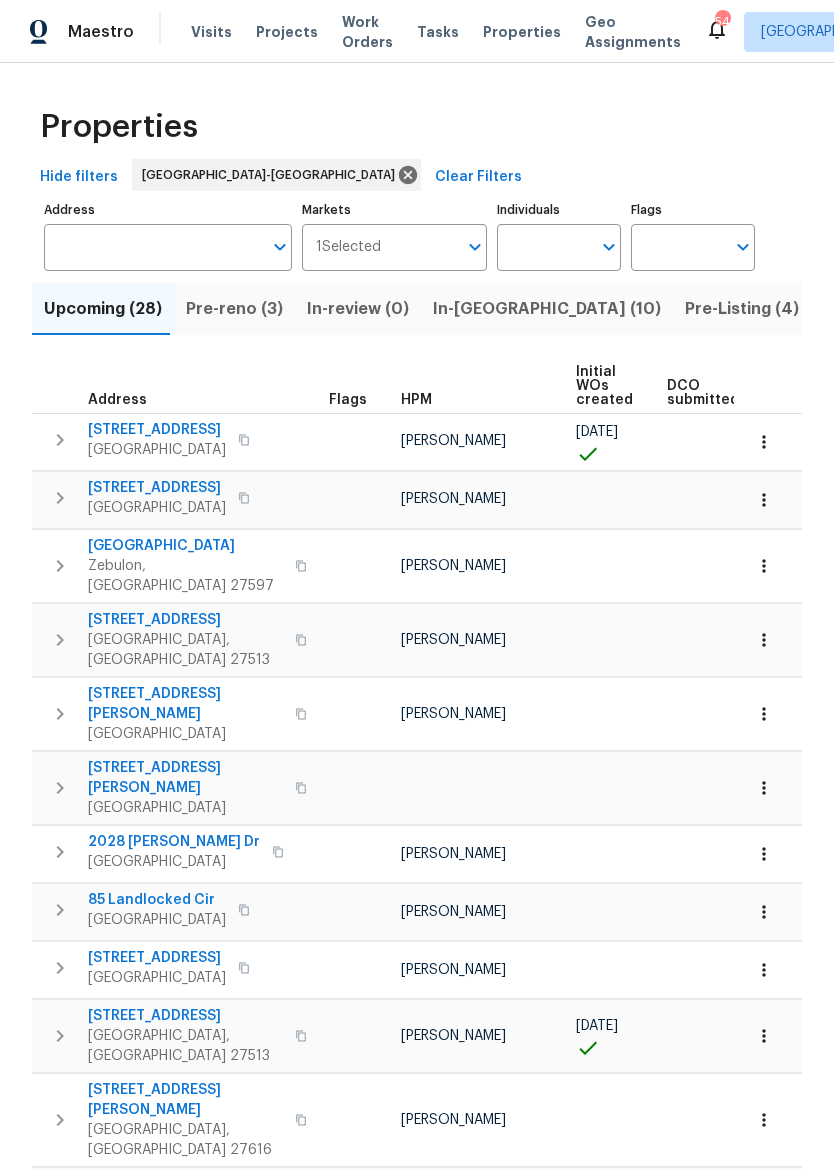 scroll, scrollTop: 0, scrollLeft: 0, axis: both 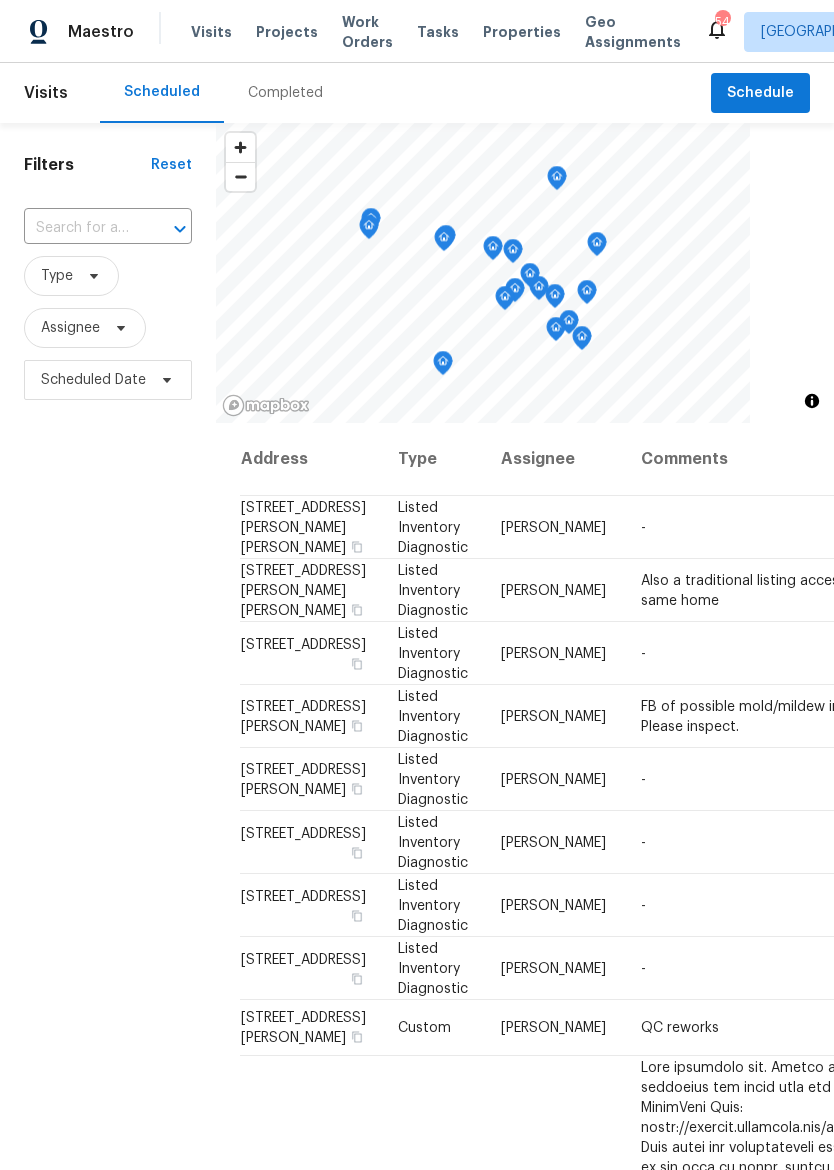 click on "Properties" at bounding box center [522, 32] 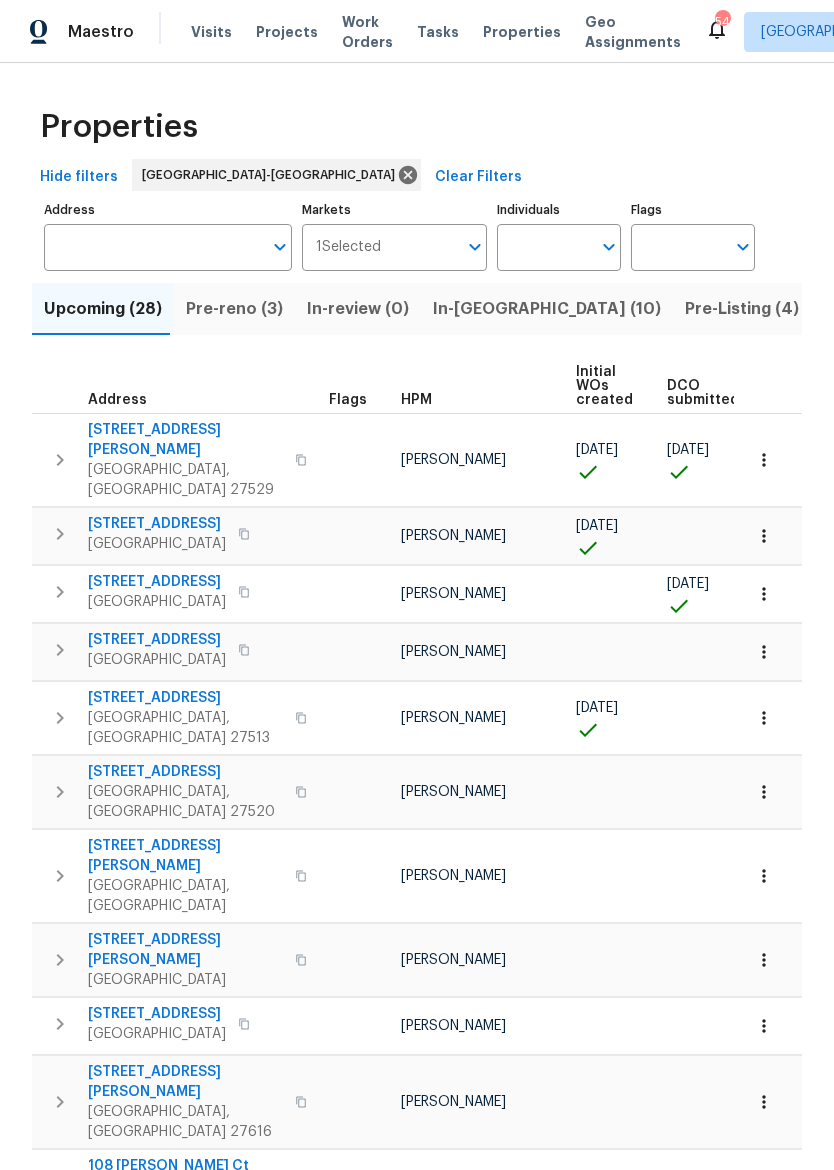 scroll, scrollTop: 0, scrollLeft: 0, axis: both 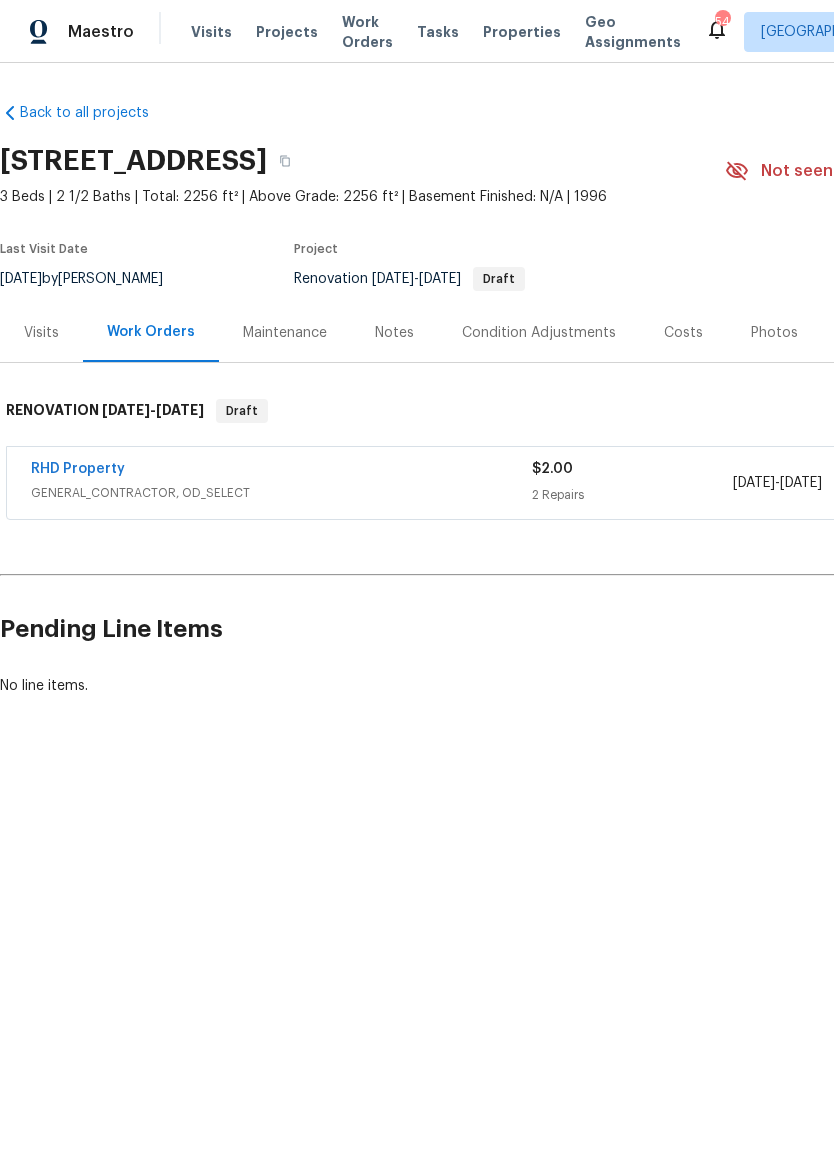 click on "Back to all projects" at bounding box center [96, 113] 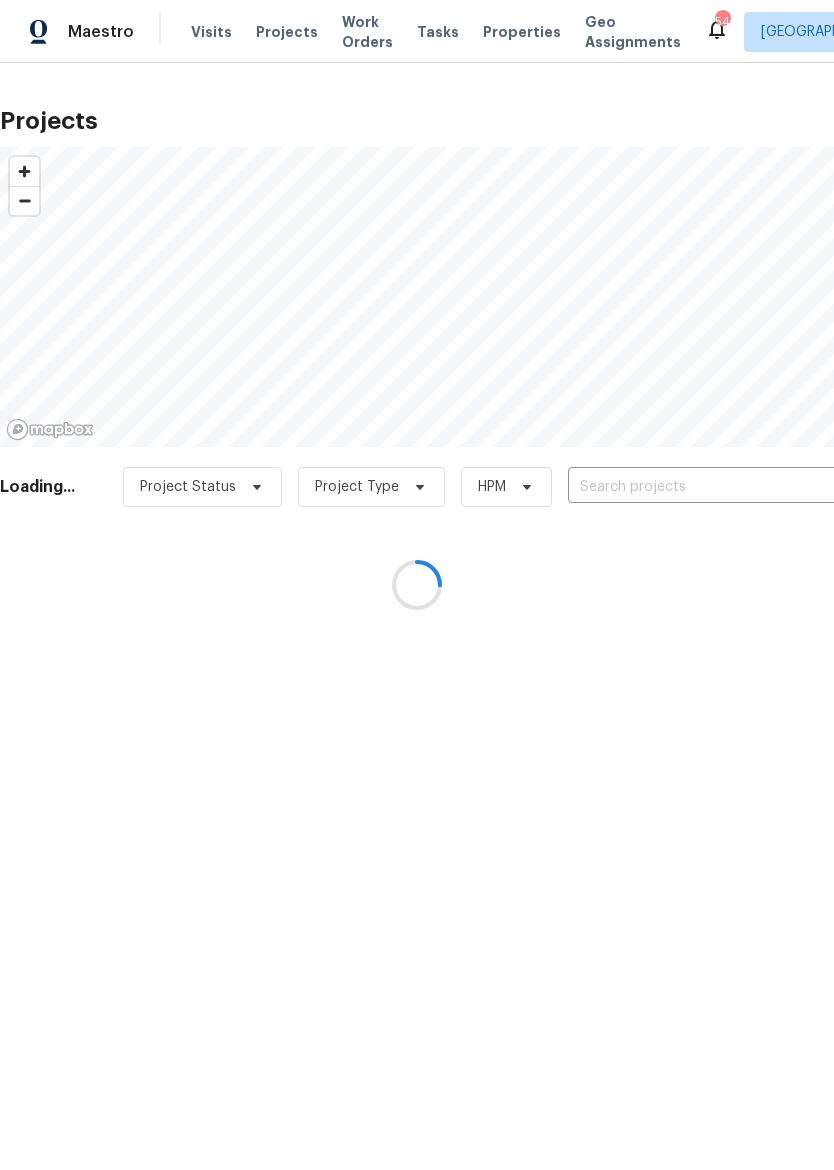 click at bounding box center (417, 585) 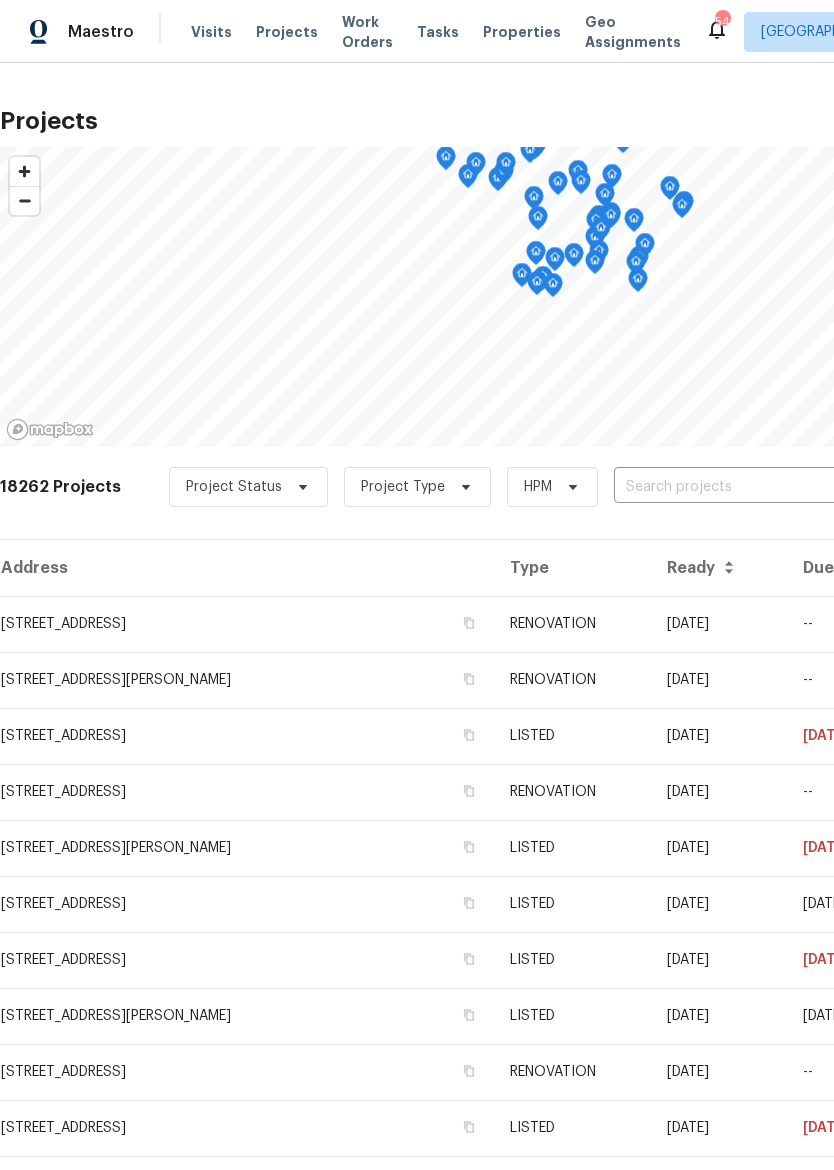 click on "Properties" at bounding box center (522, 32) 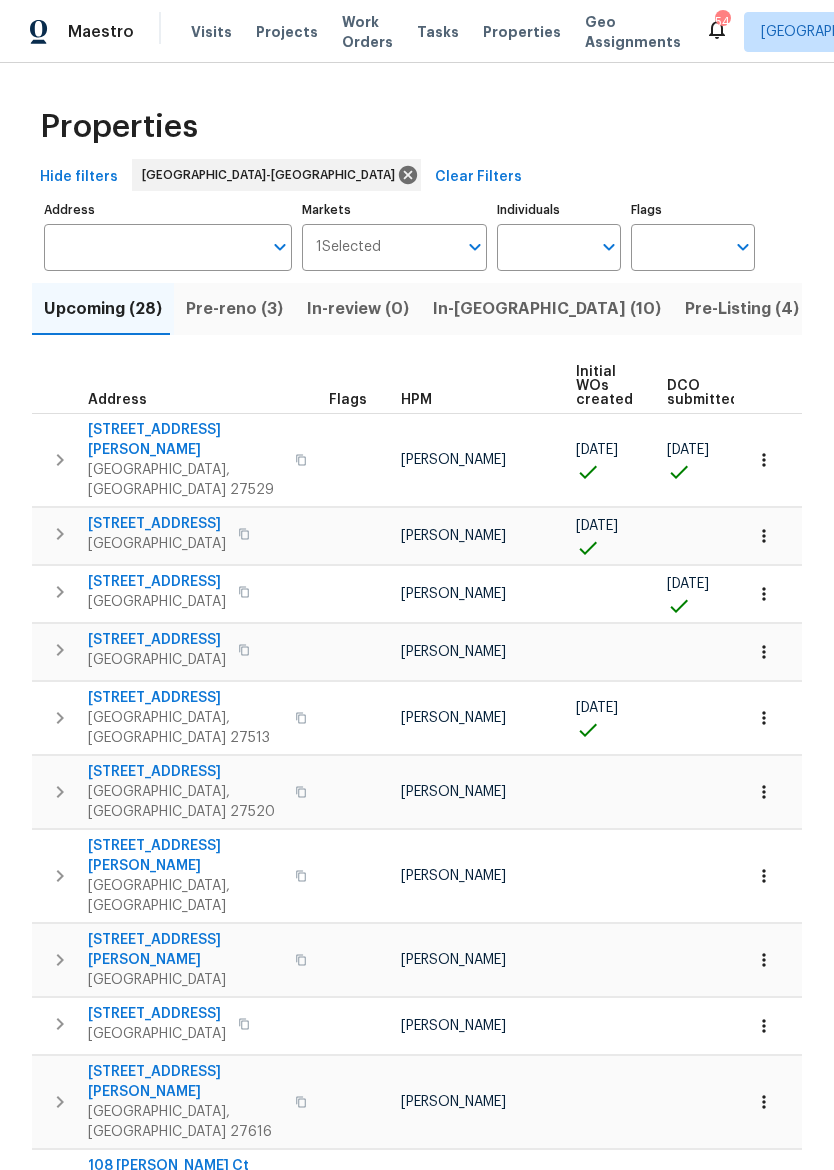 scroll, scrollTop: 0, scrollLeft: 0, axis: both 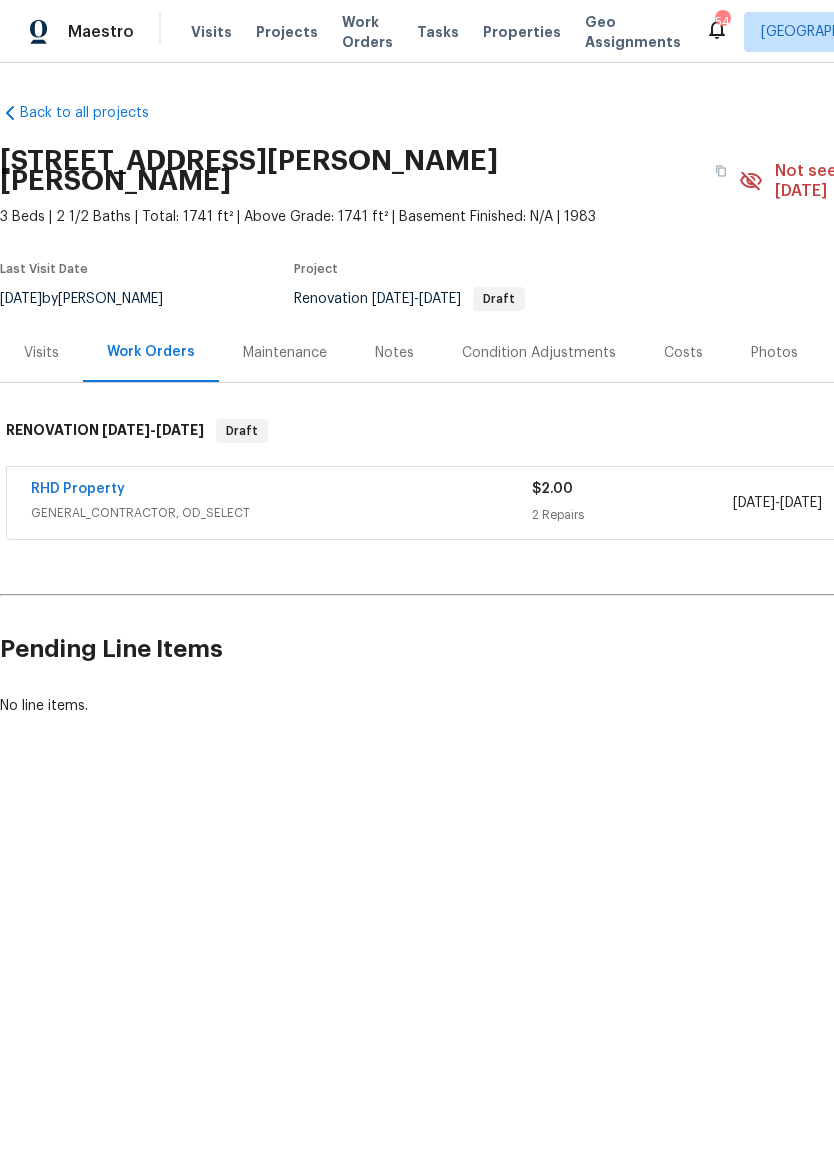 click on "Notes" at bounding box center [394, 352] 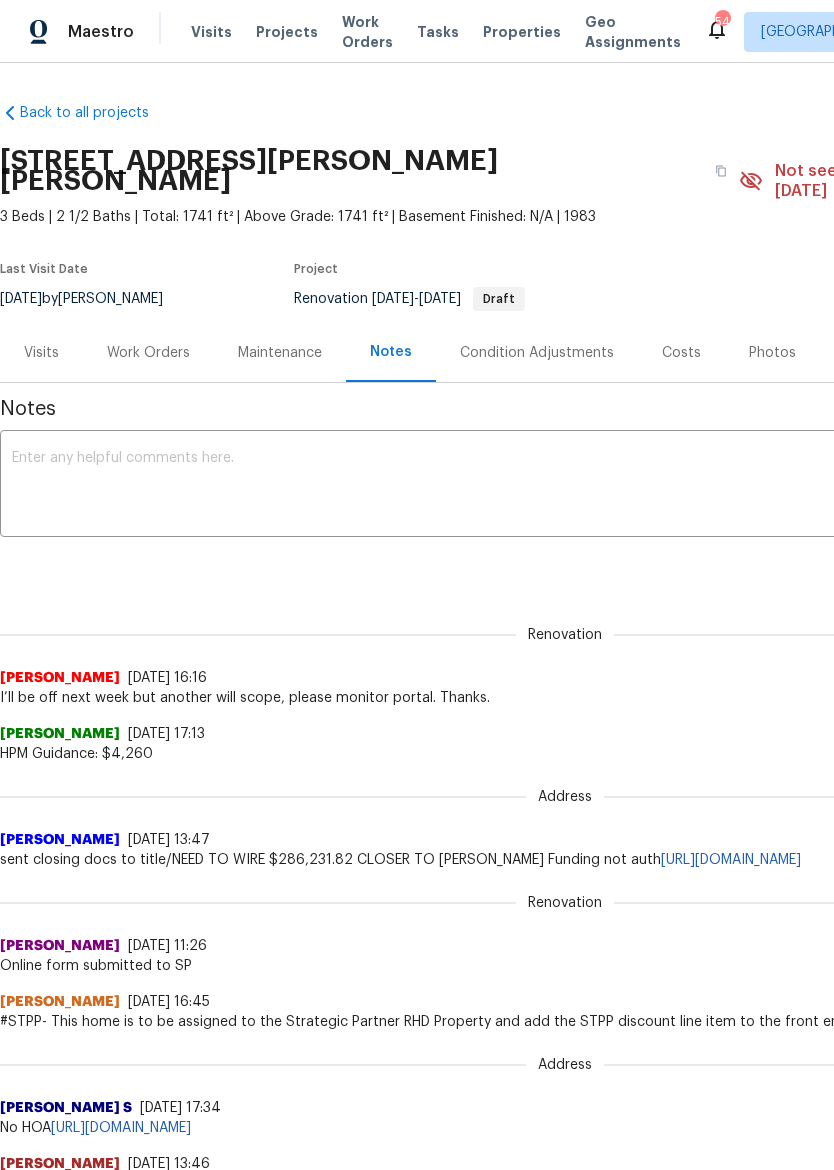 scroll, scrollTop: 0, scrollLeft: 0, axis: both 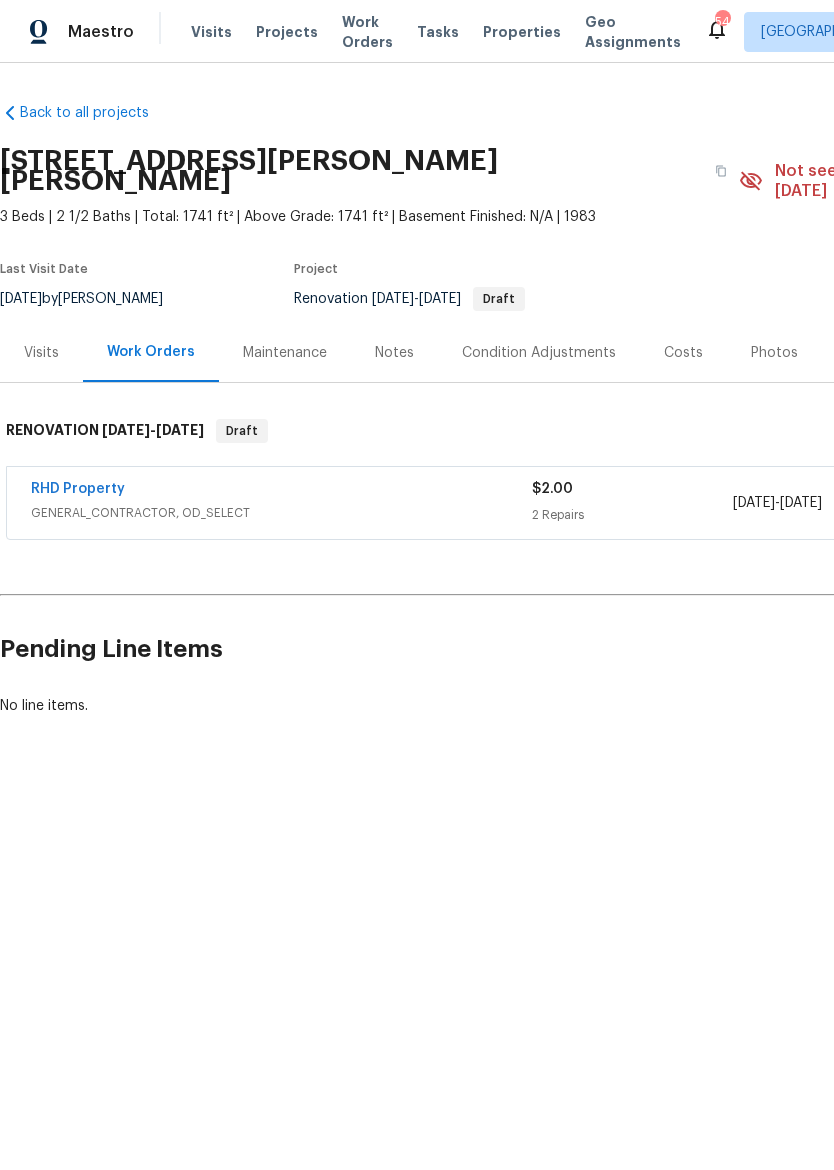 click on "Visits" at bounding box center [41, 353] 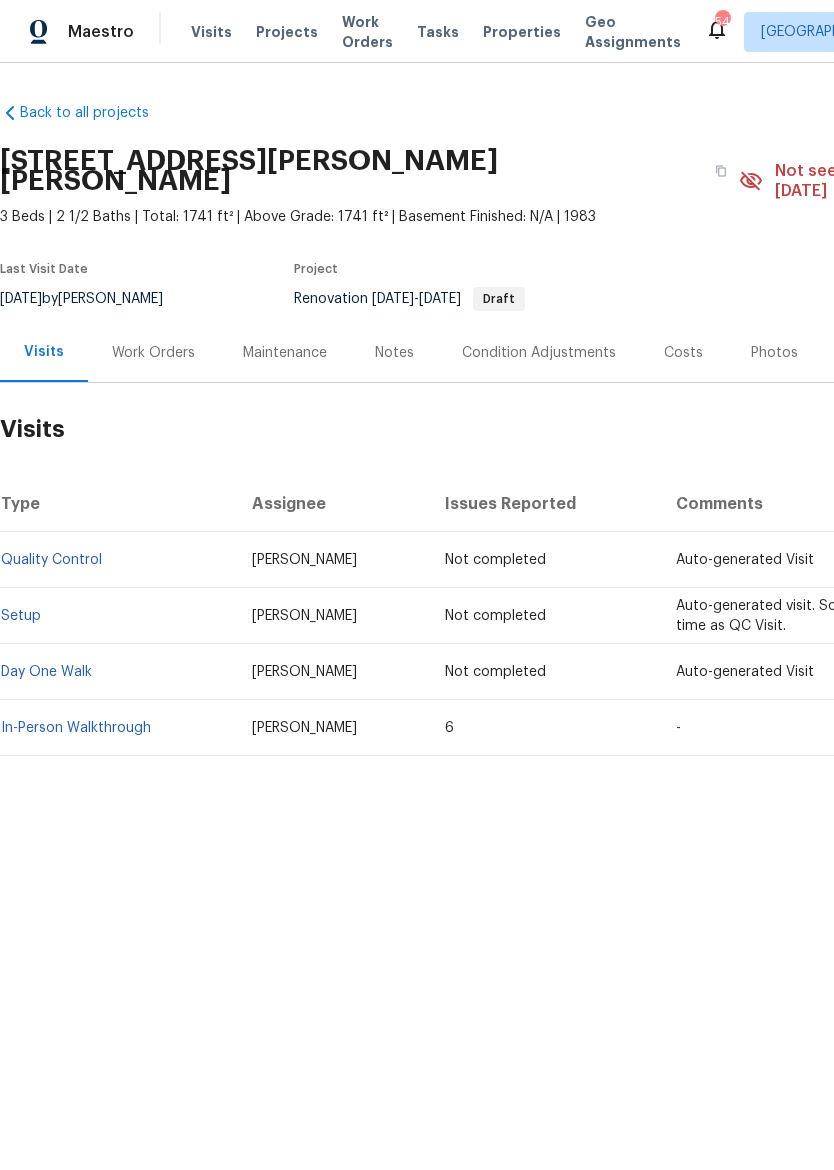 scroll, scrollTop: 0, scrollLeft: 0, axis: both 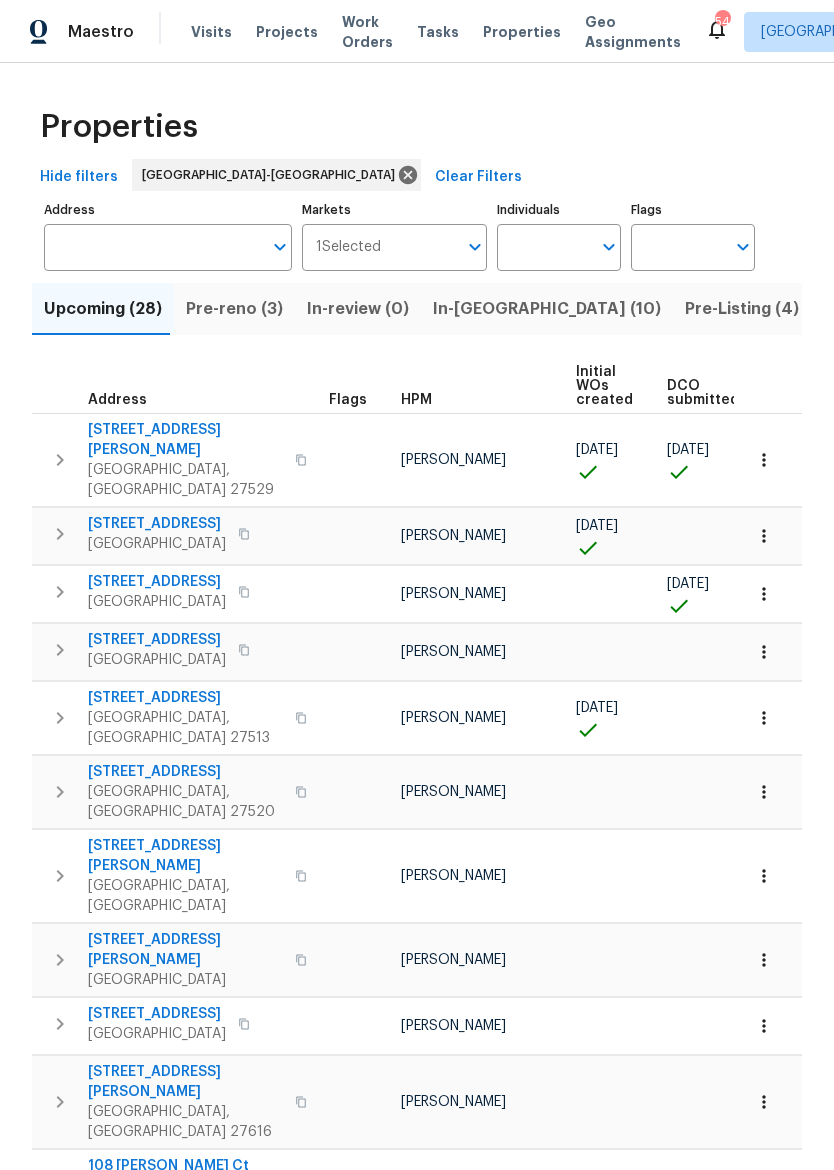 click on "Pre-reno (3)" at bounding box center (234, 309) 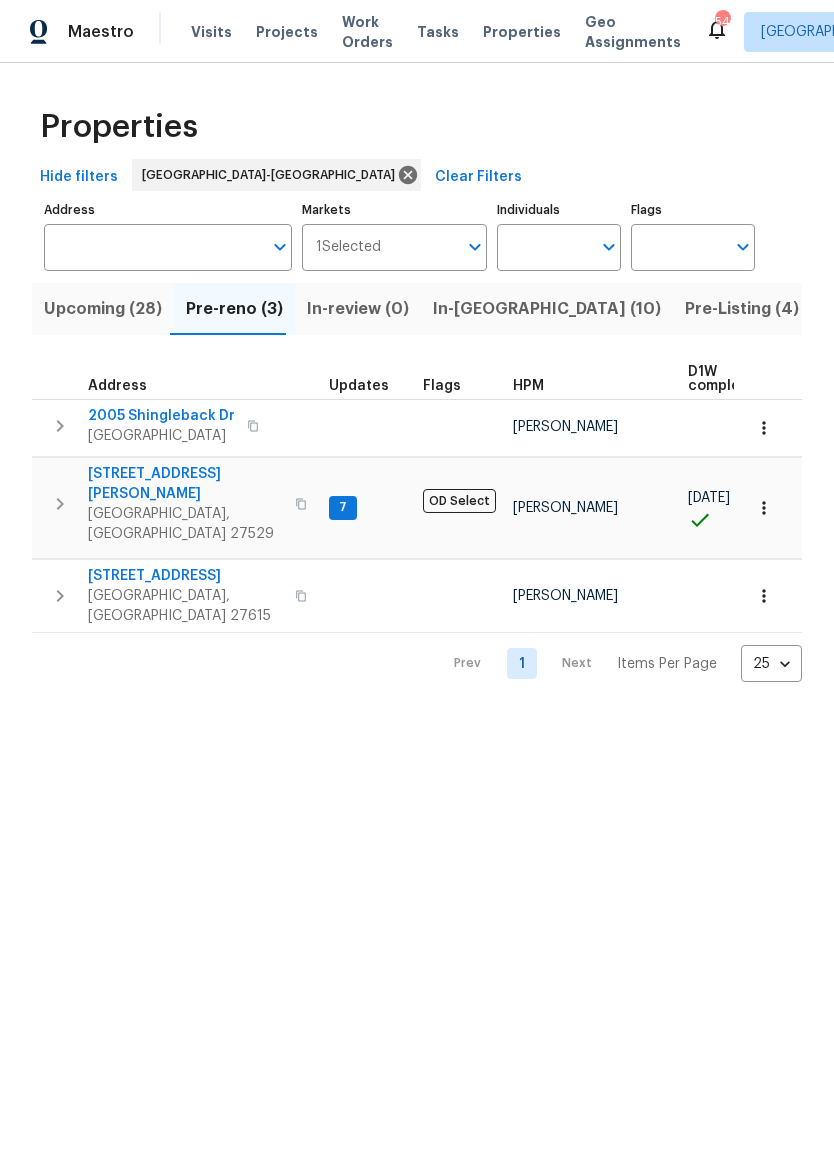 scroll, scrollTop: 0, scrollLeft: 0, axis: both 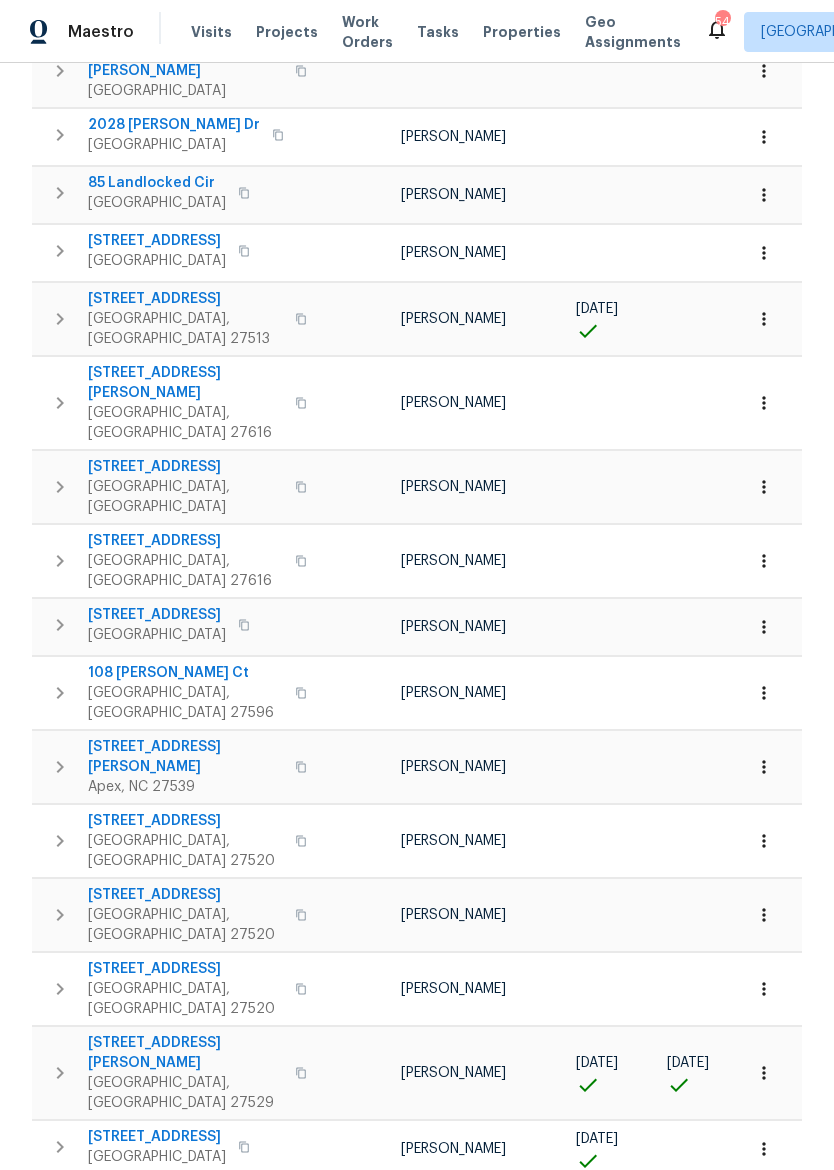 click on "[STREET_ADDRESS]" at bounding box center (157, 1137) 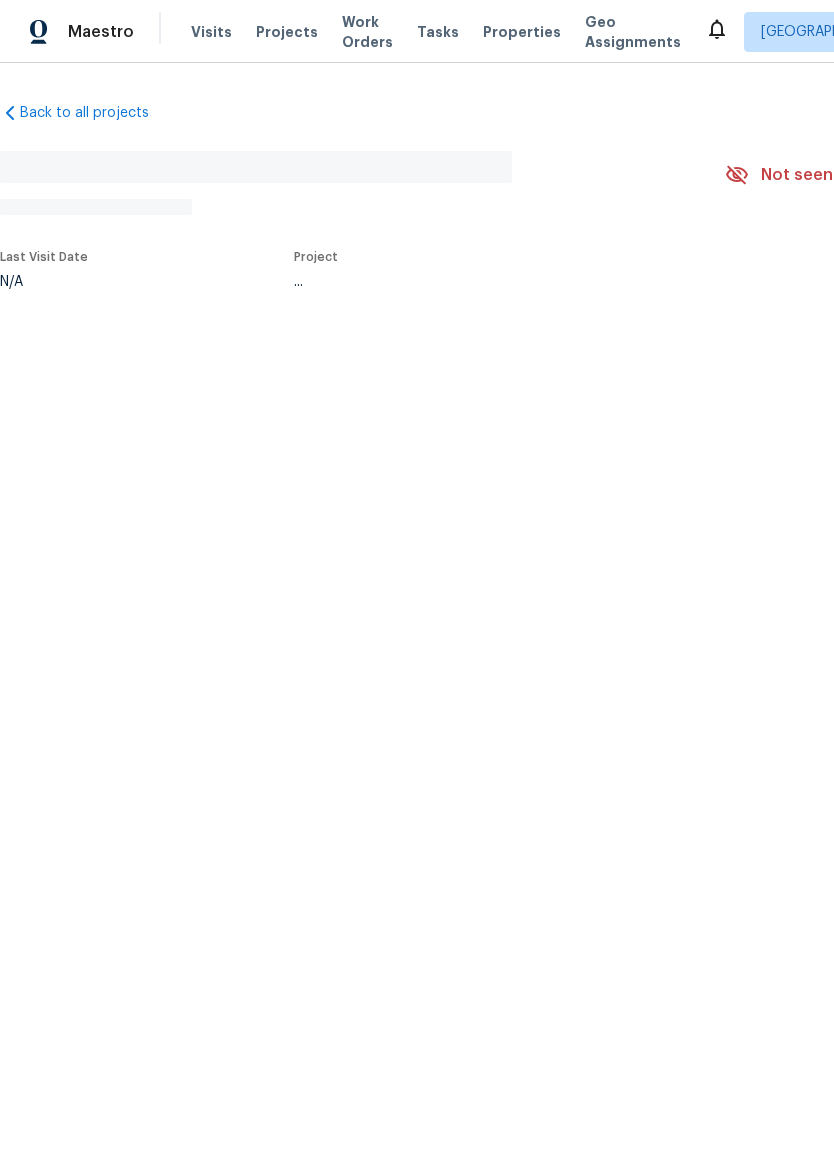 scroll, scrollTop: 0, scrollLeft: 0, axis: both 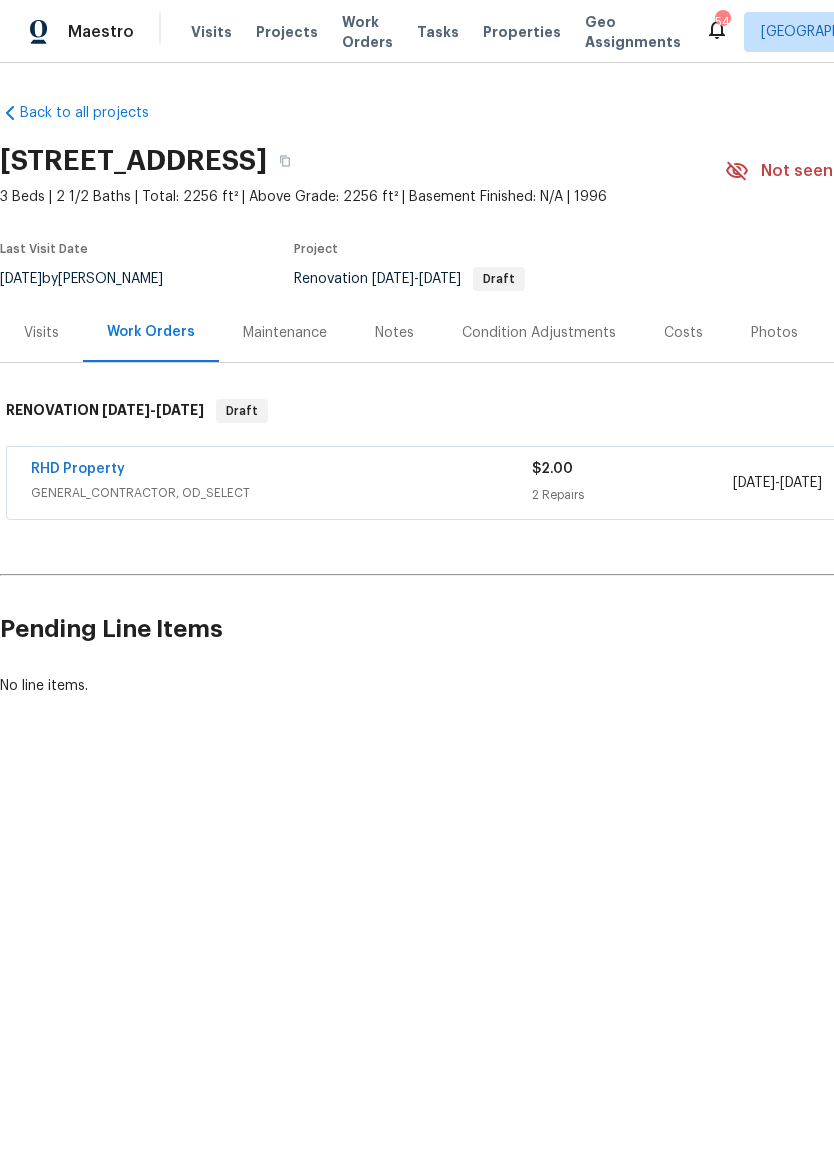 click on "Back to all projects" at bounding box center (96, 113) 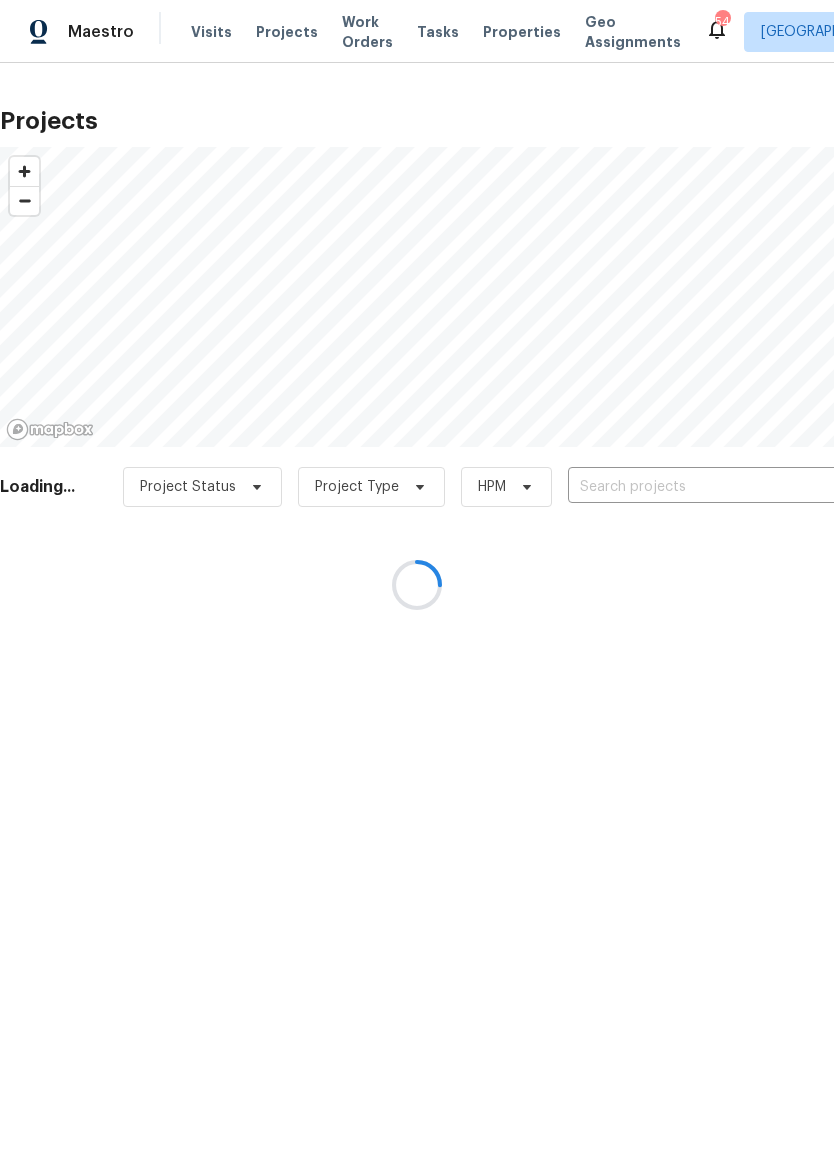 click at bounding box center [417, 585] 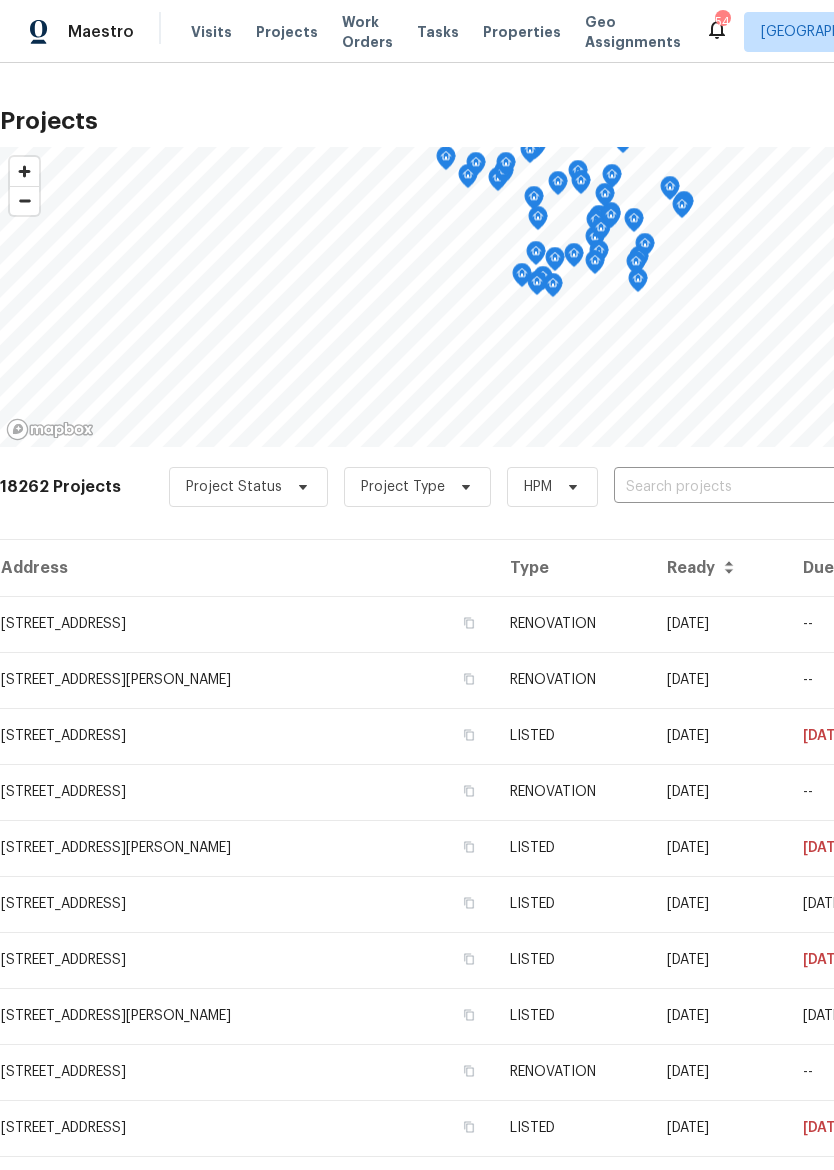 click on "Properties" at bounding box center [522, 32] 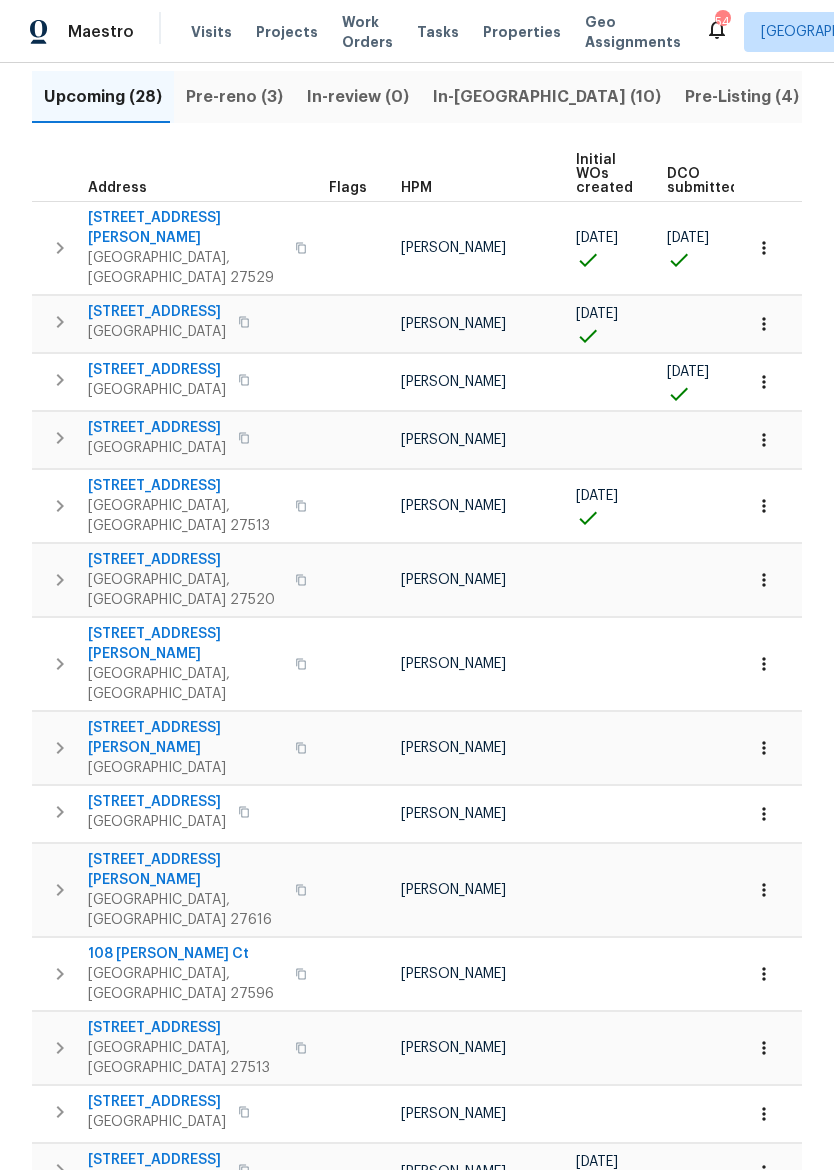 scroll, scrollTop: 275, scrollLeft: 0, axis: vertical 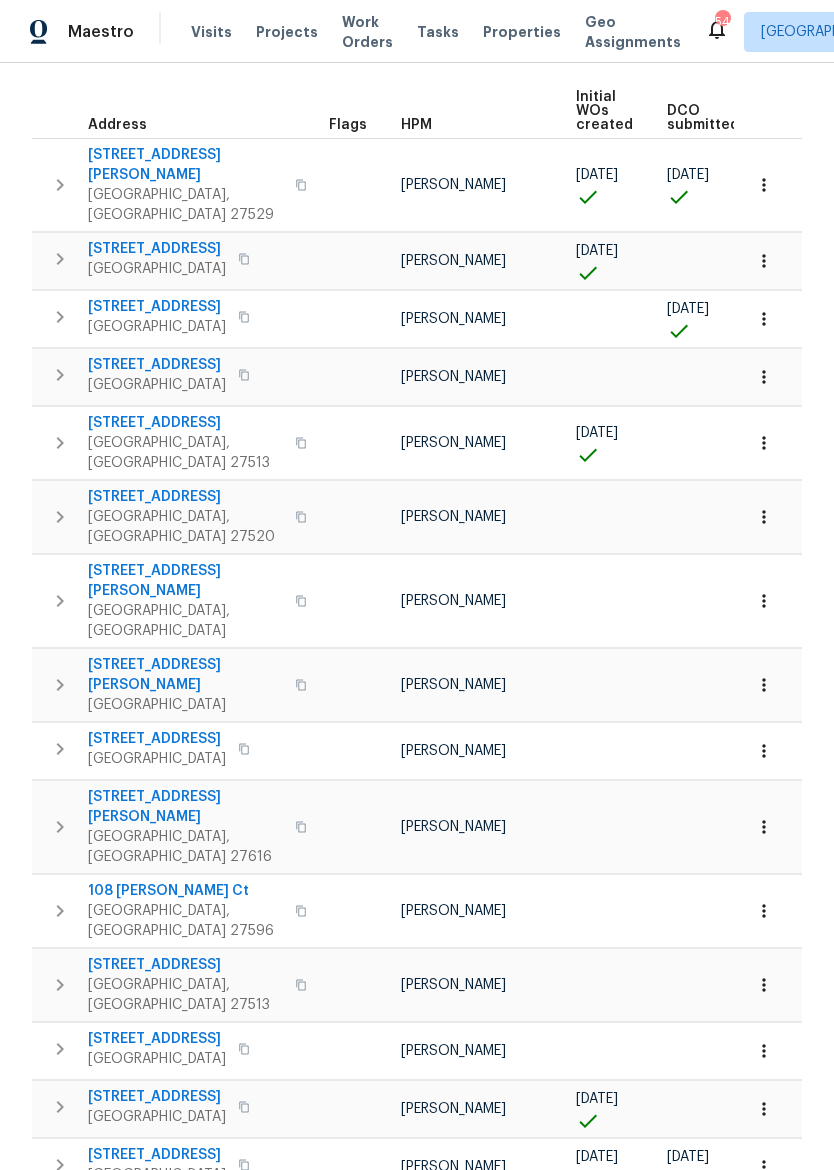 click on "[STREET_ADDRESS]" at bounding box center [157, 1097] 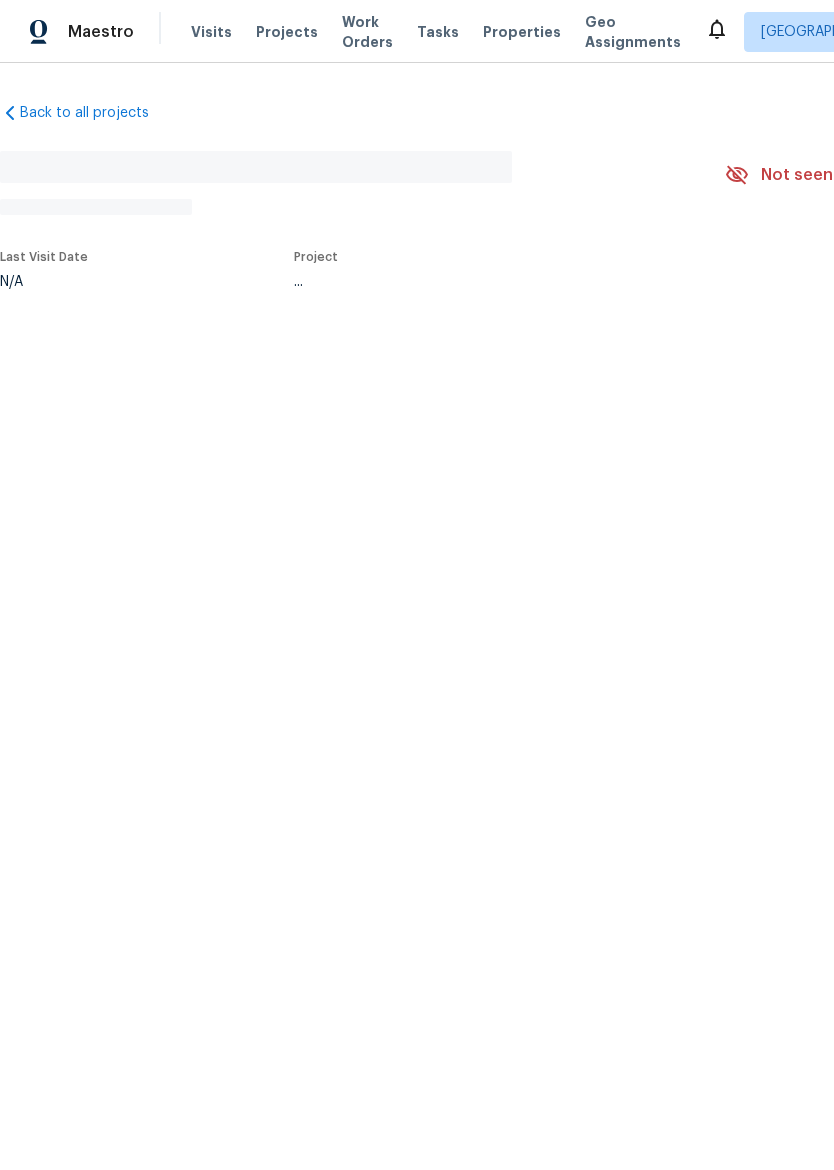 scroll, scrollTop: 0, scrollLeft: 0, axis: both 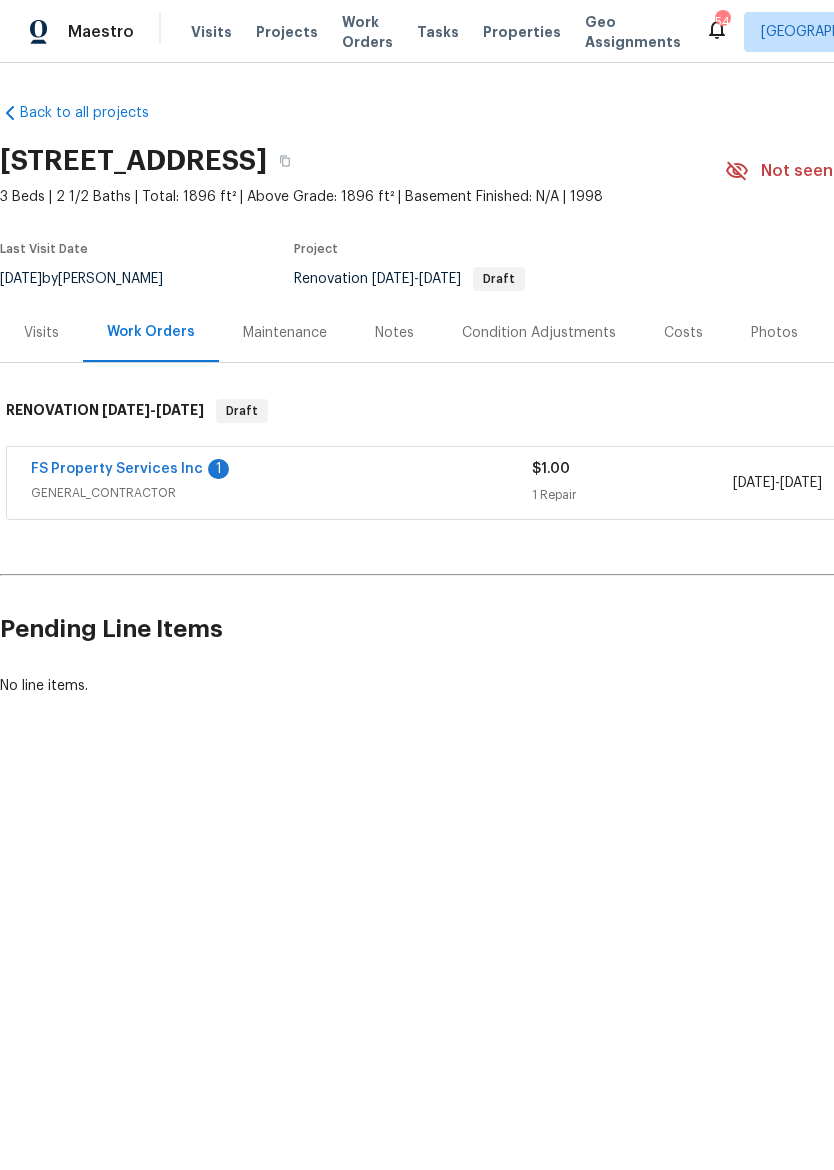 click on "Notes" at bounding box center [394, 333] 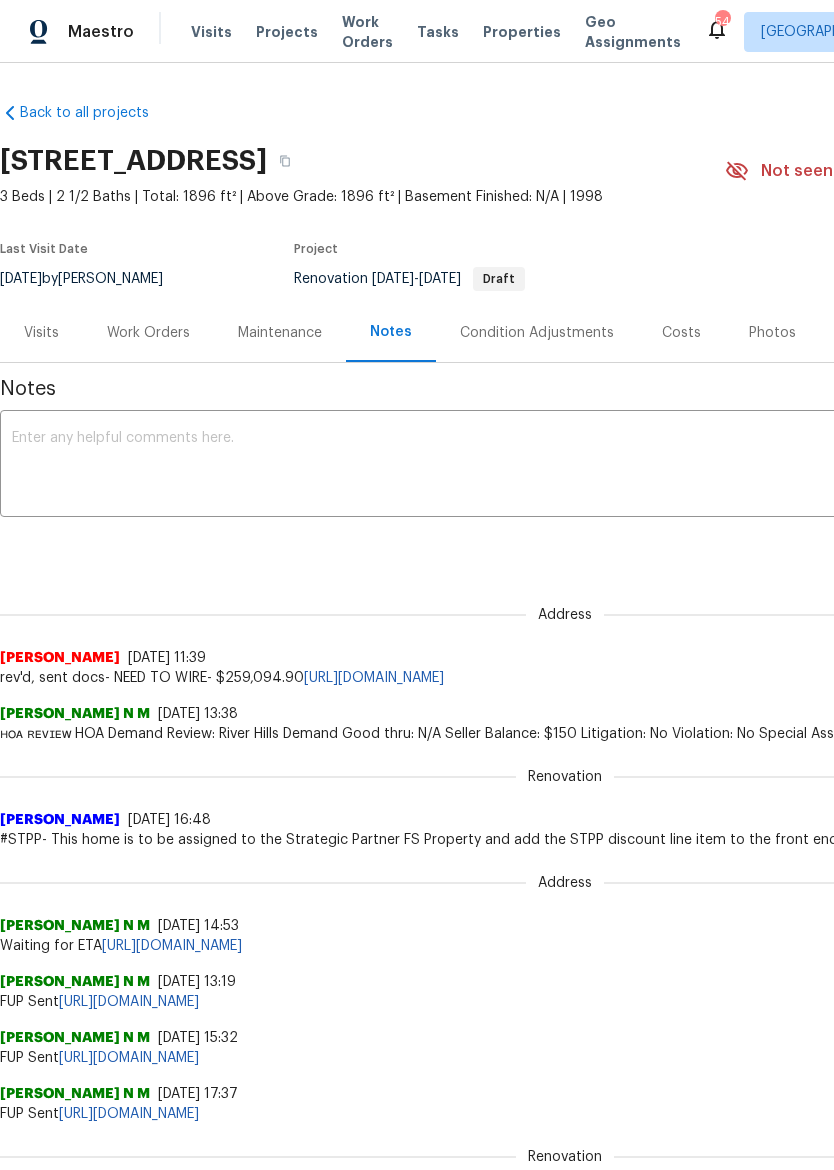 scroll, scrollTop: 0, scrollLeft: 0, axis: both 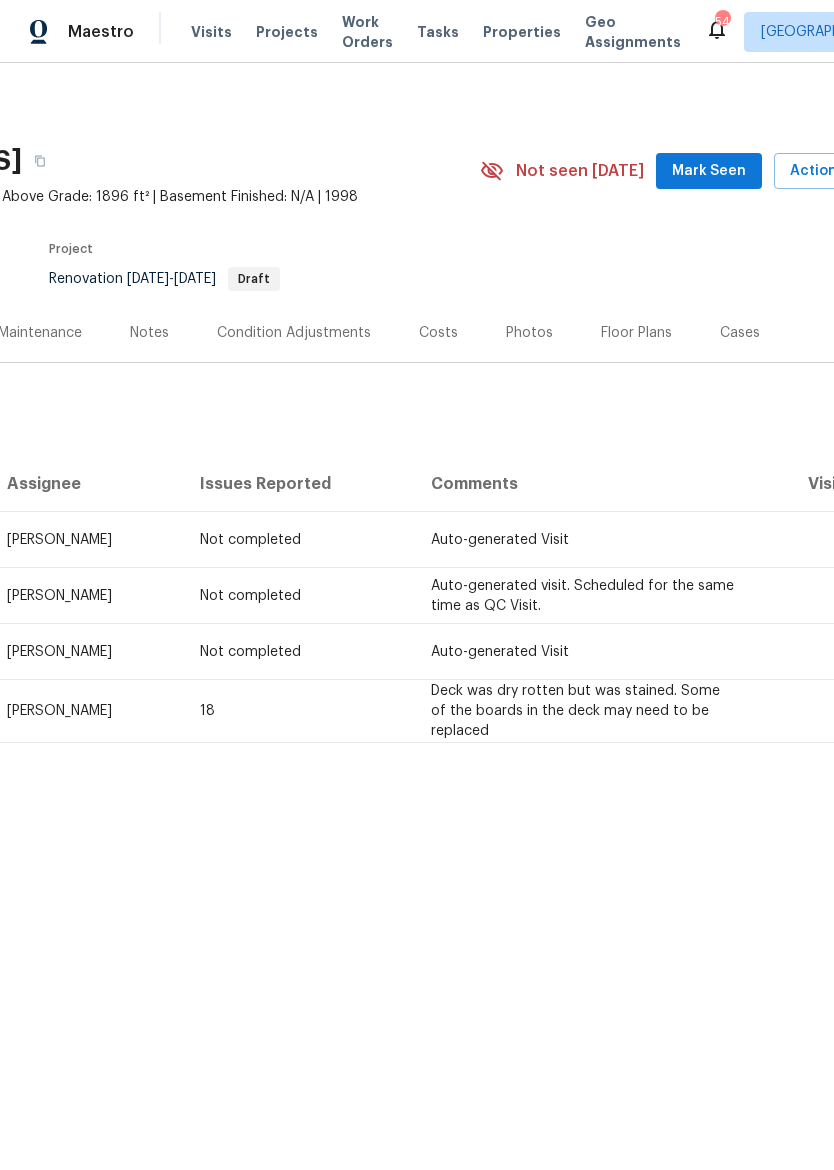 click on "Notes" at bounding box center (149, 332) 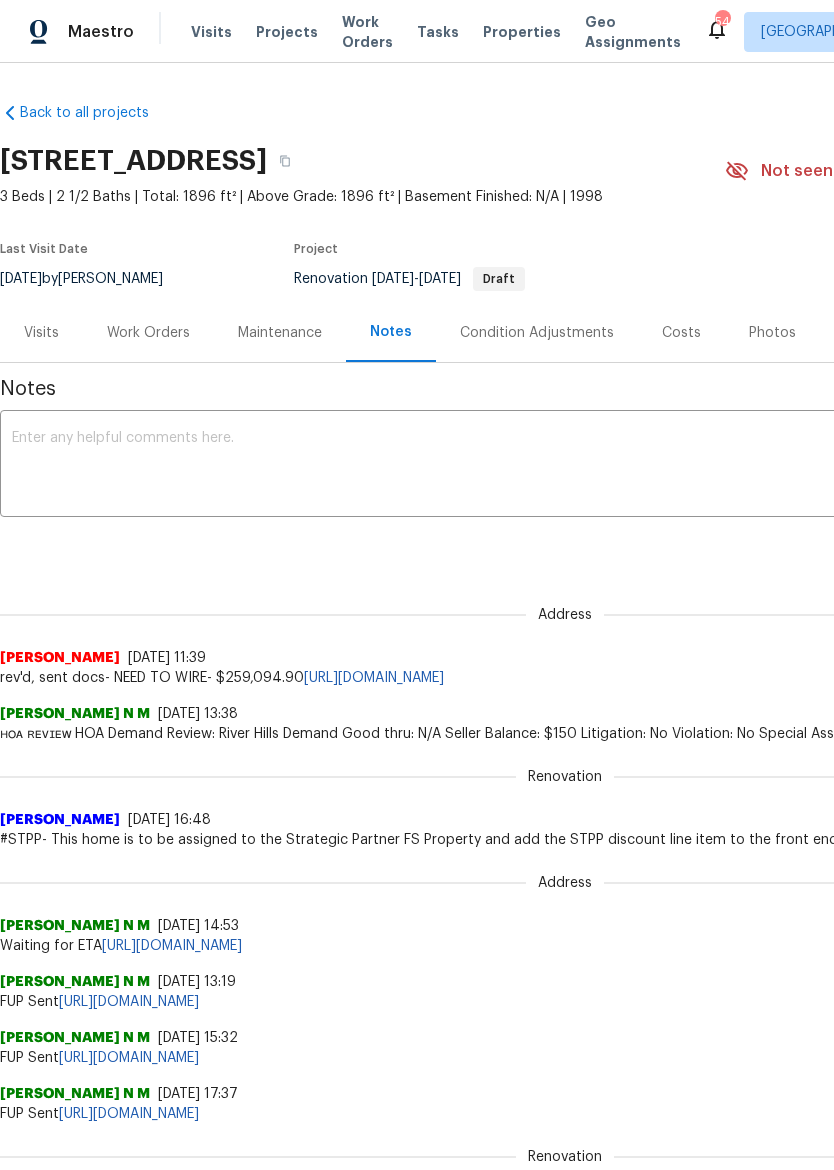 scroll, scrollTop: 0, scrollLeft: 0, axis: both 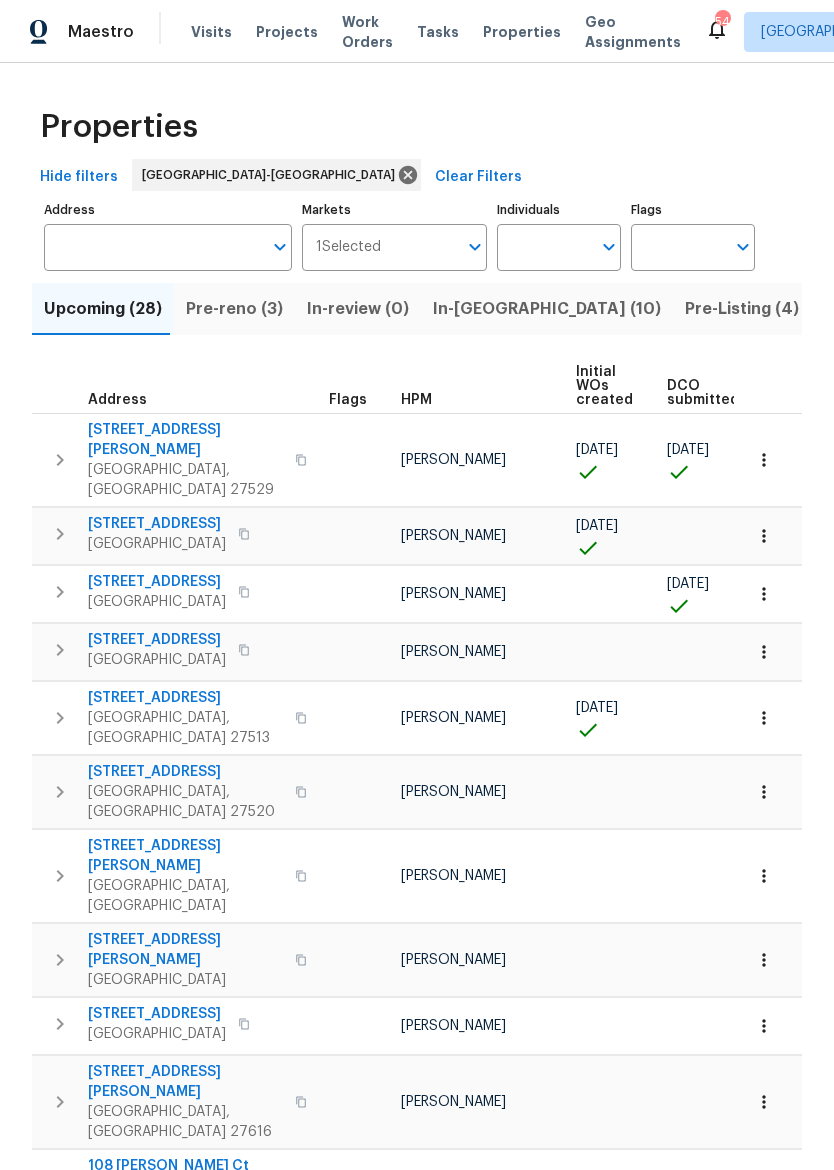 click on "[STREET_ADDRESS]" at bounding box center [157, 524] 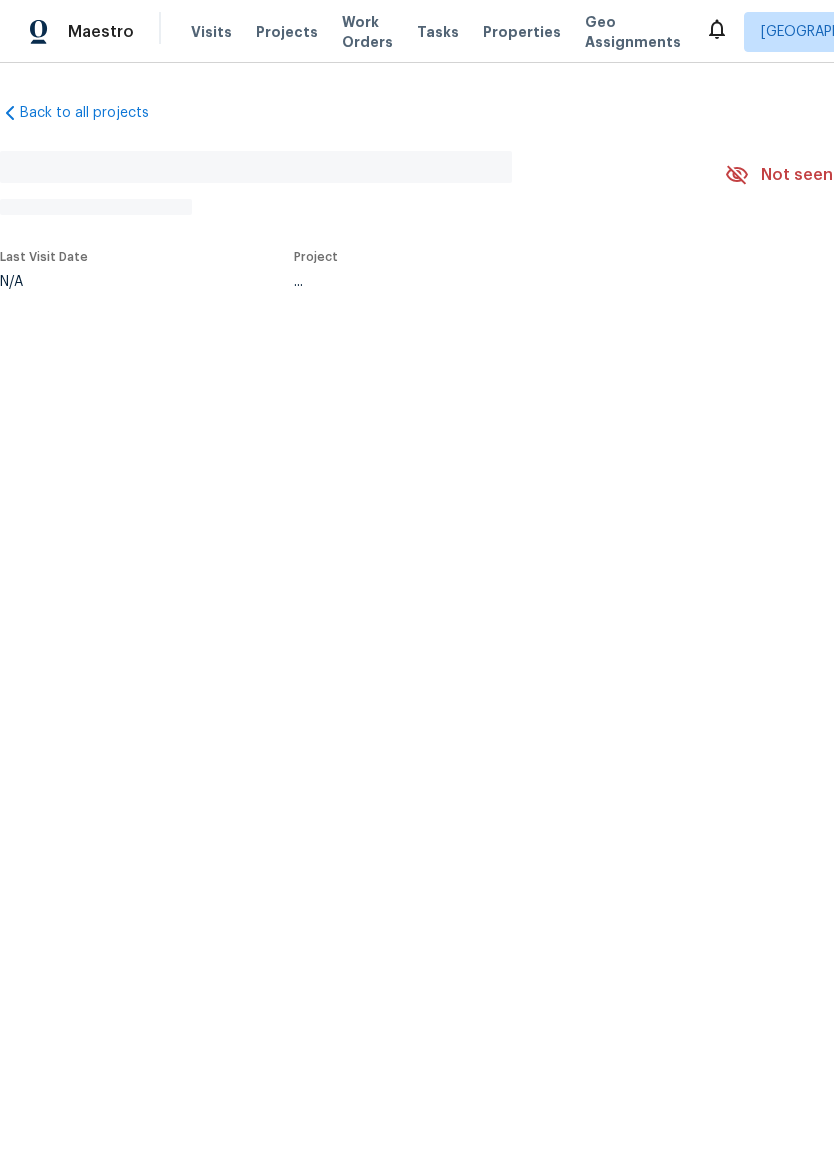 scroll, scrollTop: 0, scrollLeft: 0, axis: both 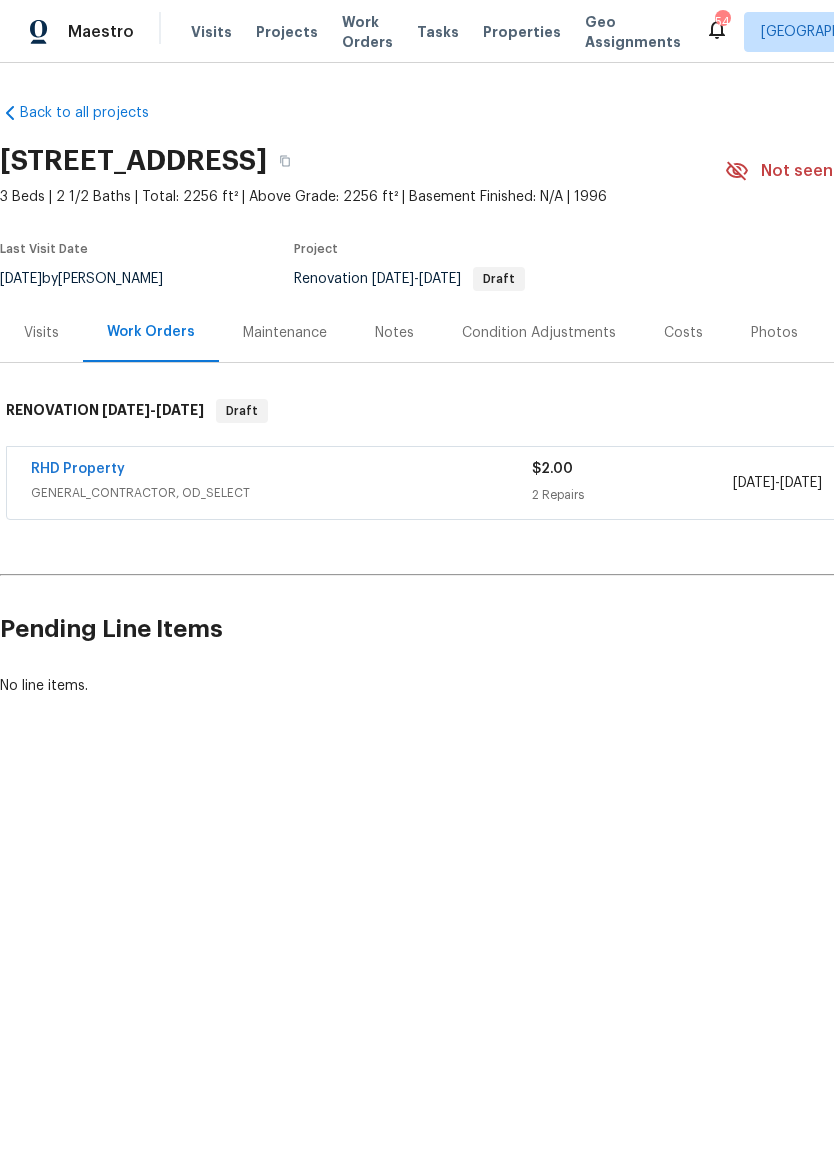 click on "Notes" at bounding box center [394, 333] 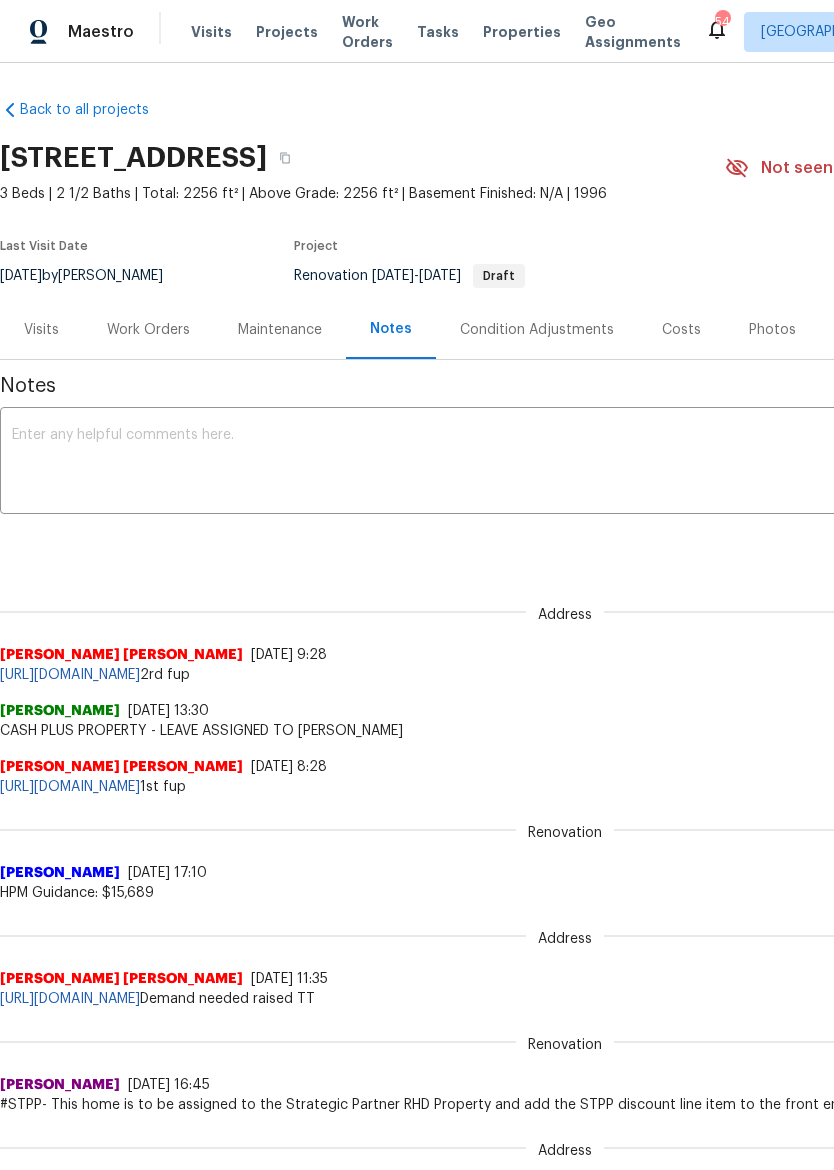 scroll, scrollTop: 3, scrollLeft: 0, axis: vertical 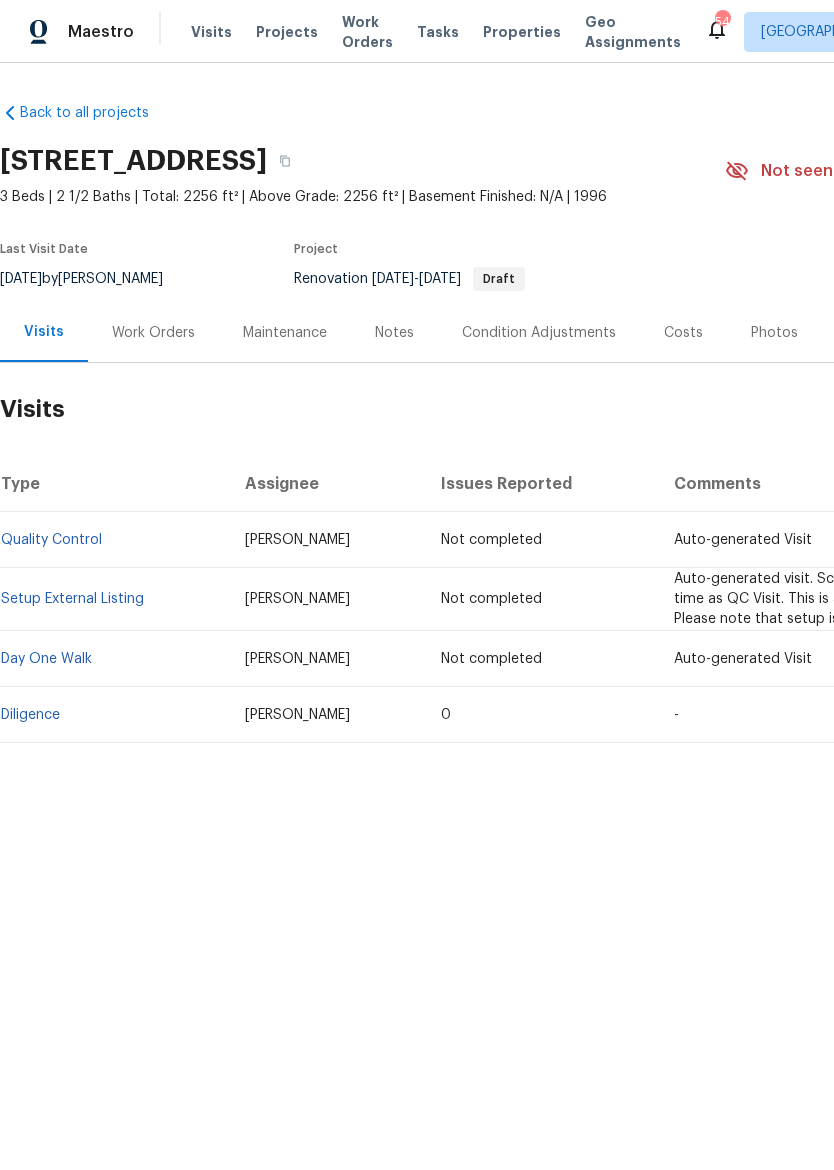 click on "Diligence" at bounding box center (30, 715) 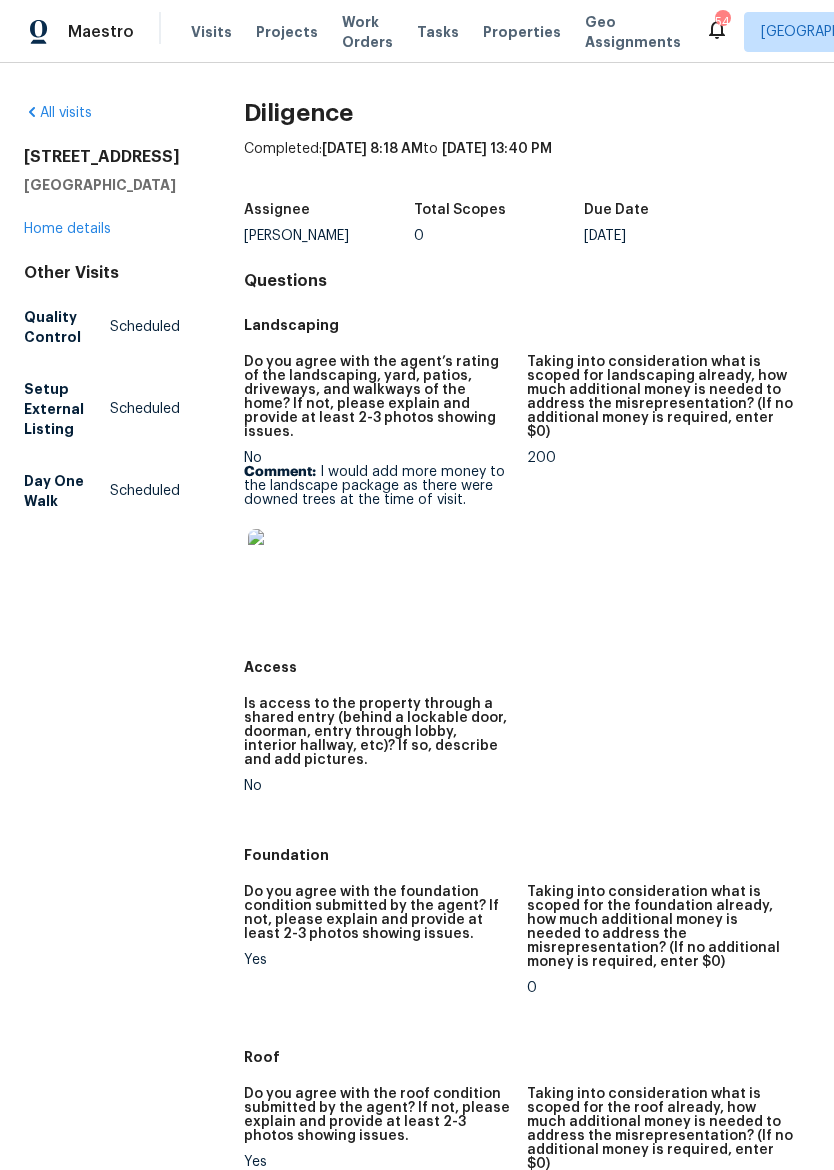 click at bounding box center (280, 561) 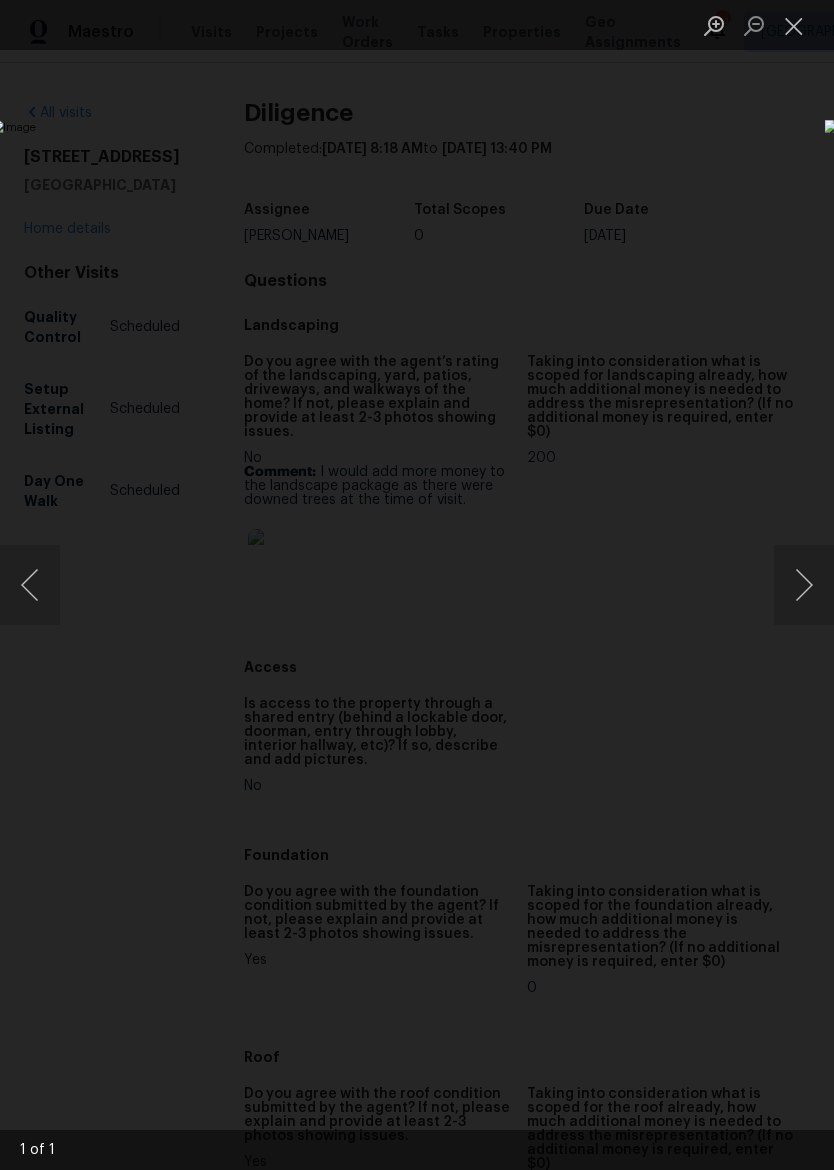 click at bounding box center (804, 585) 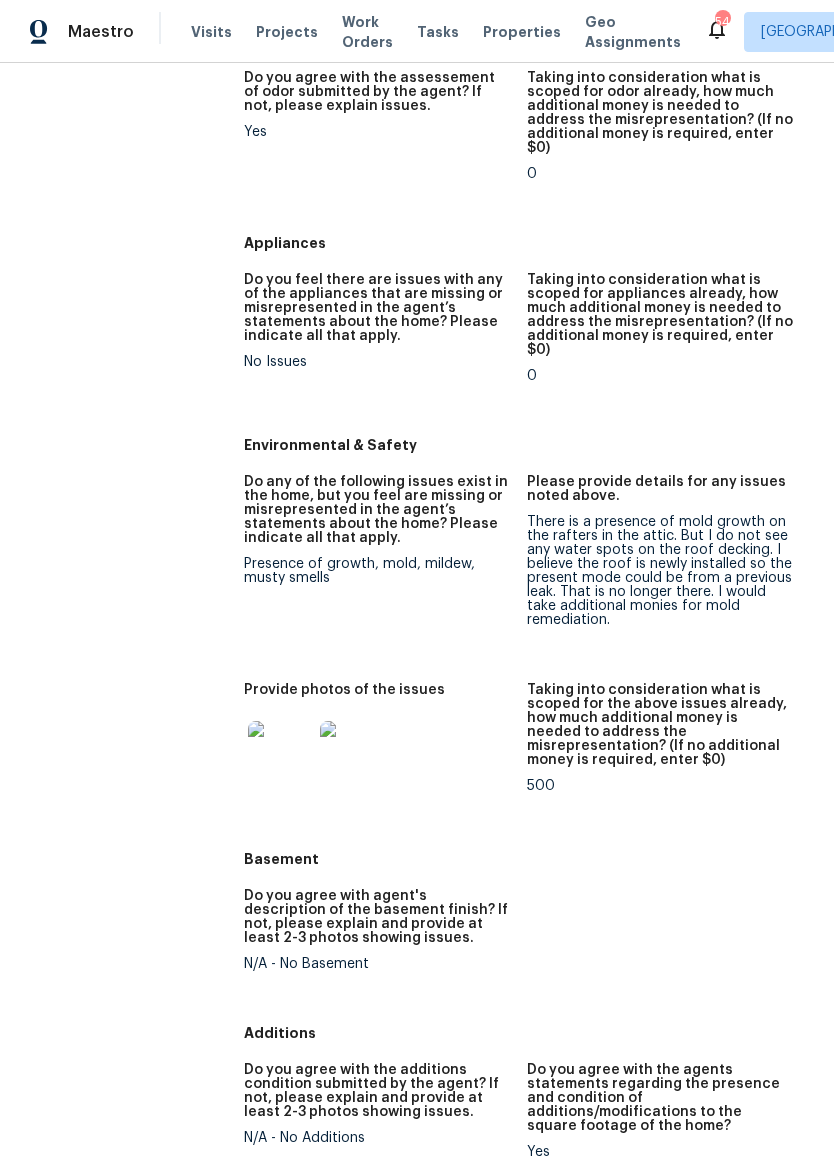 scroll, scrollTop: 2191, scrollLeft: 0, axis: vertical 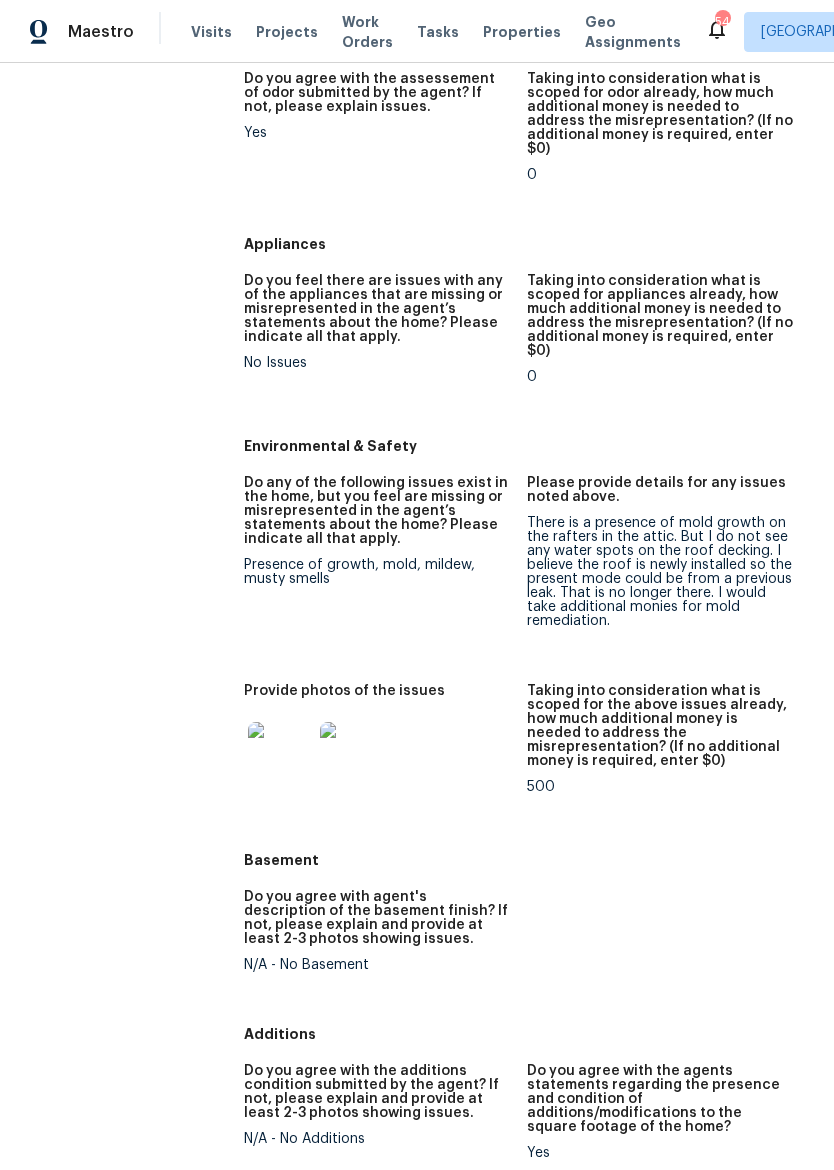 click at bounding box center [280, 754] 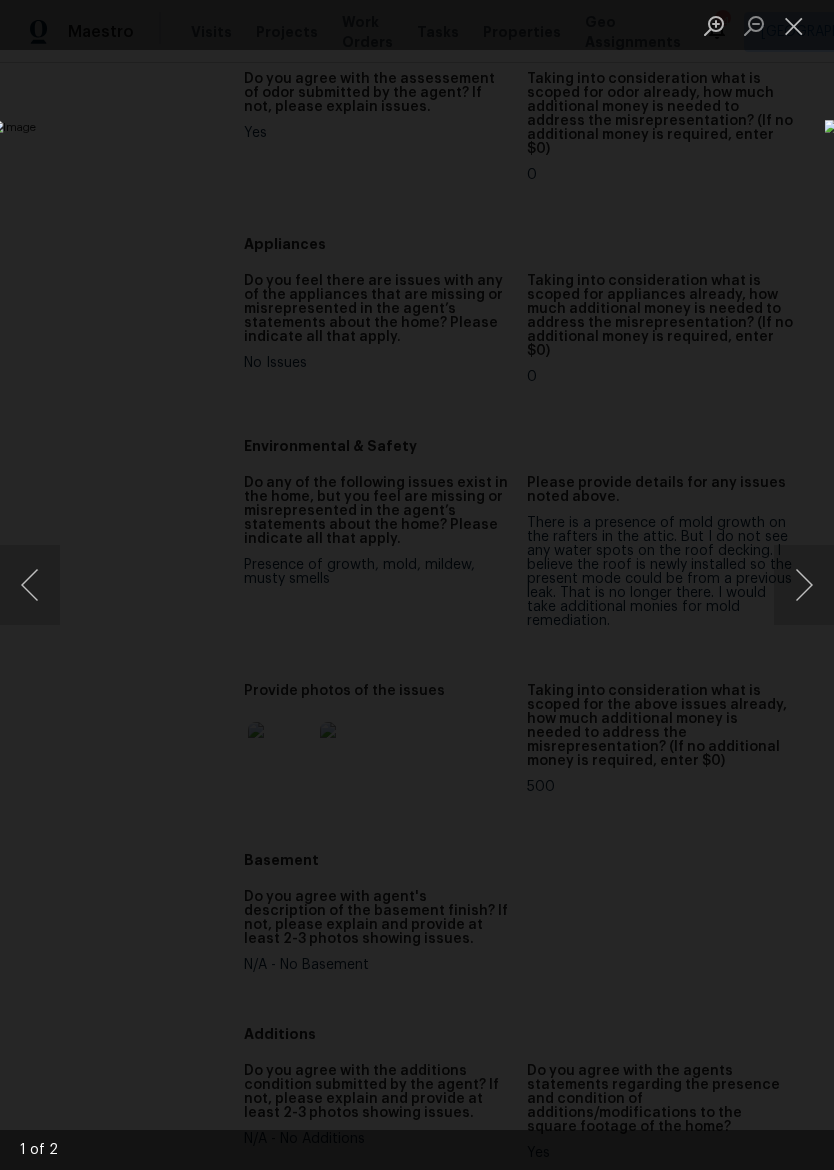 click at bounding box center [804, 585] 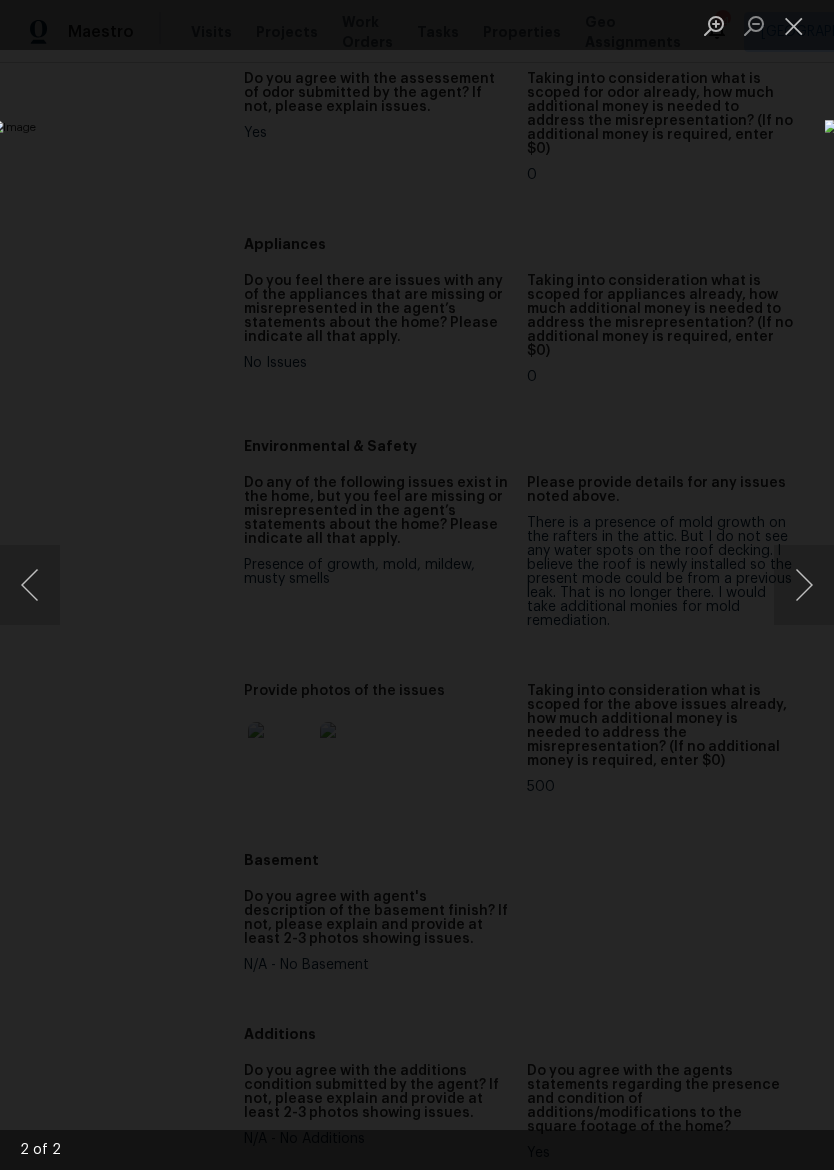 click at bounding box center [794, 25] 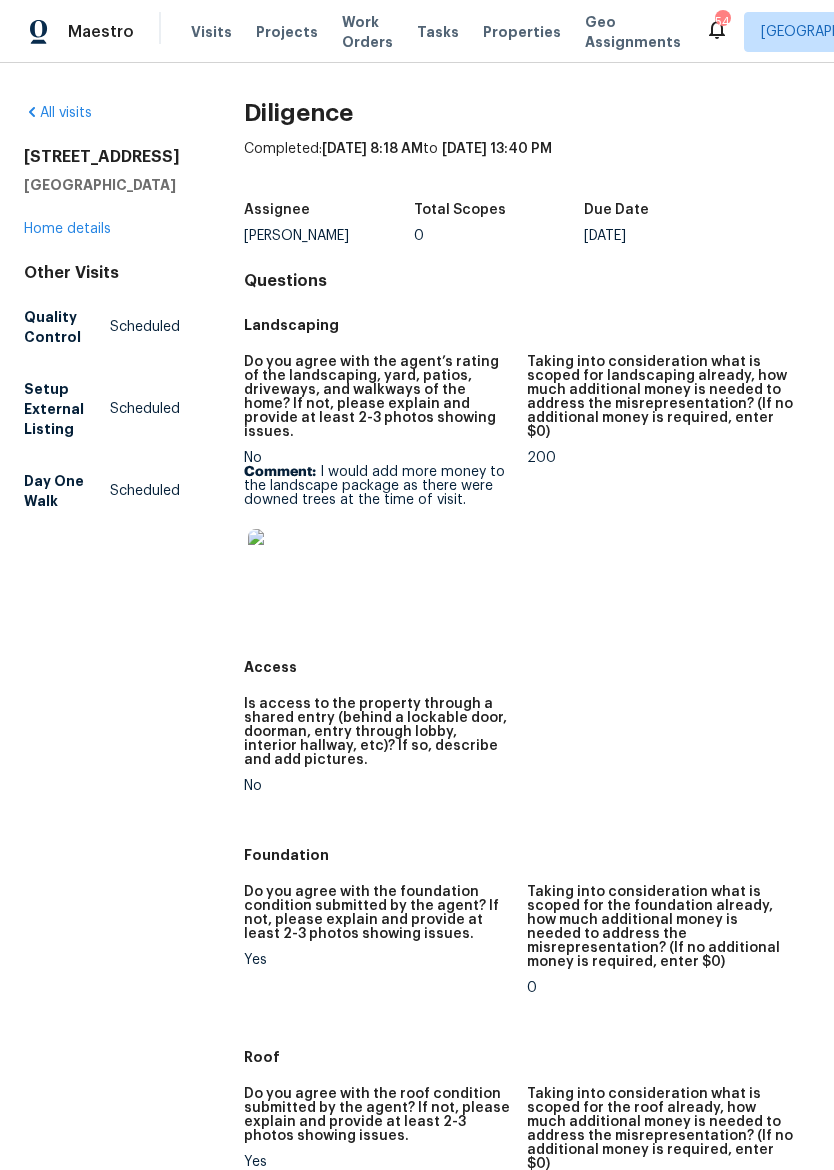scroll, scrollTop: 0, scrollLeft: 0, axis: both 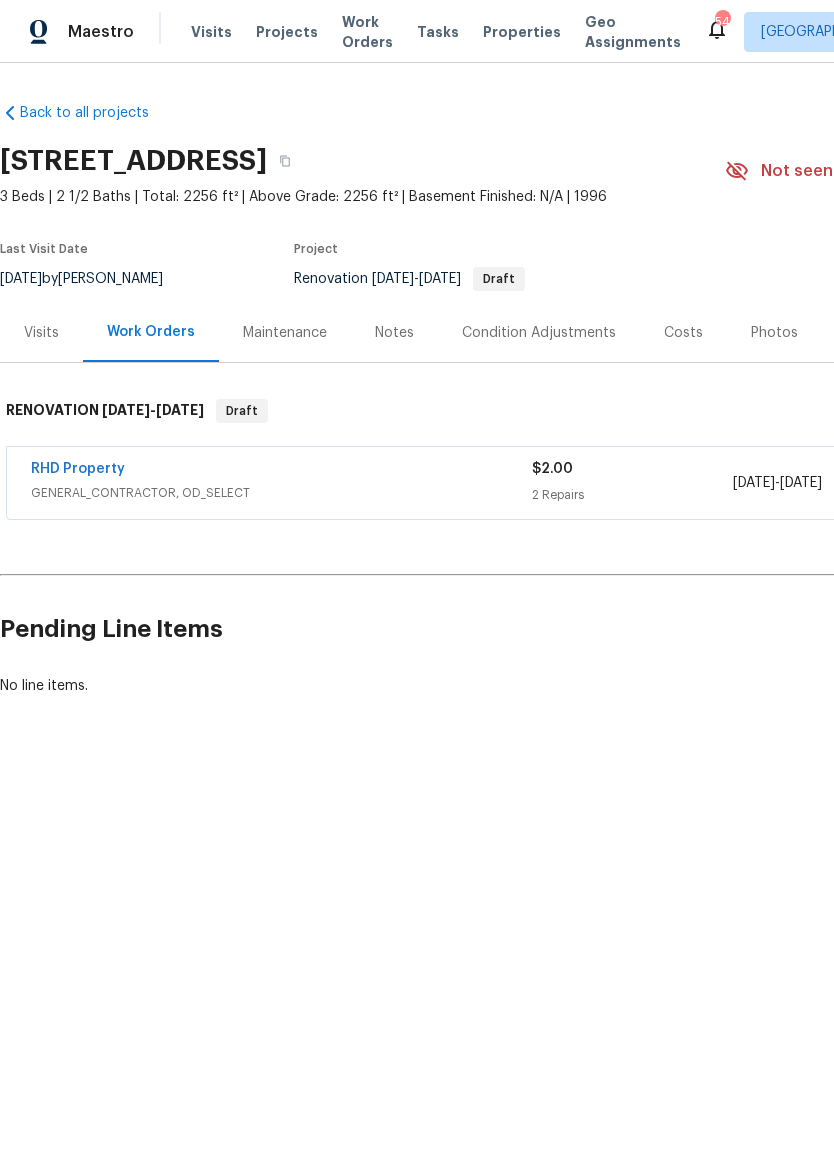 click on "RHD Property" at bounding box center (78, 469) 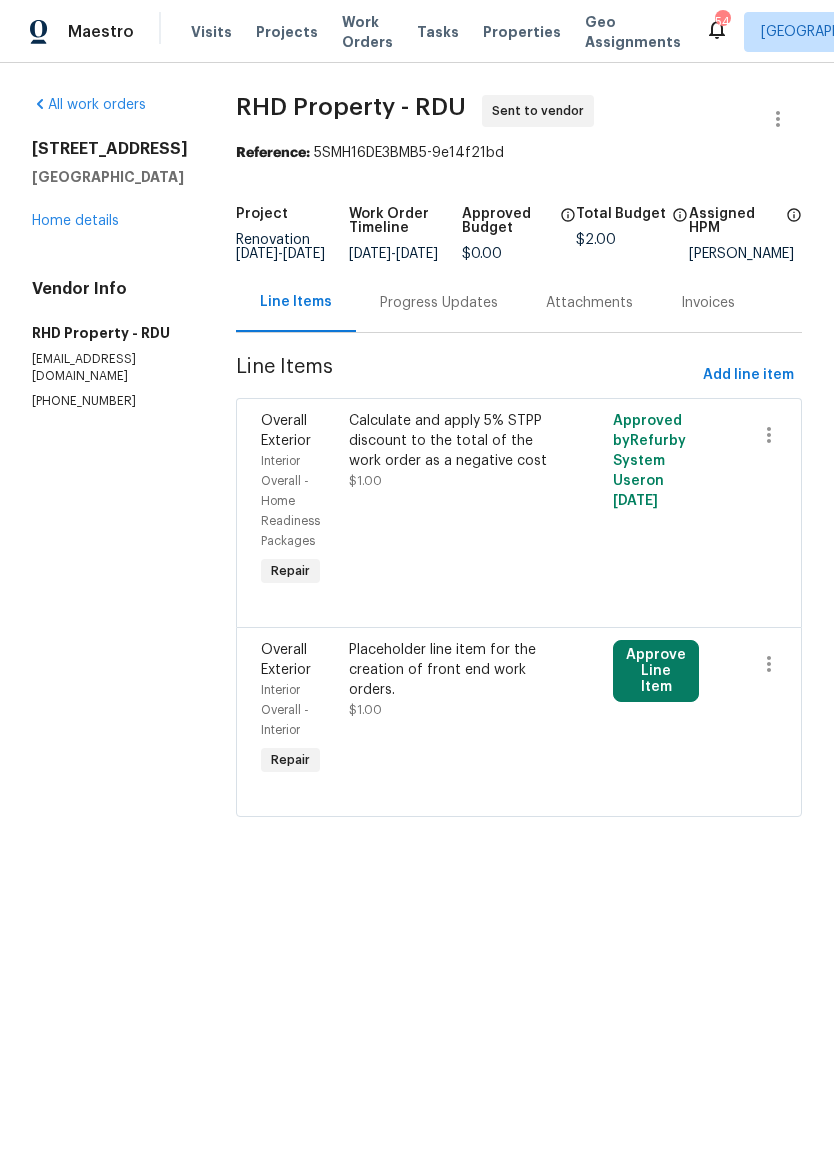 click on "Progress Updates" at bounding box center [439, 303] 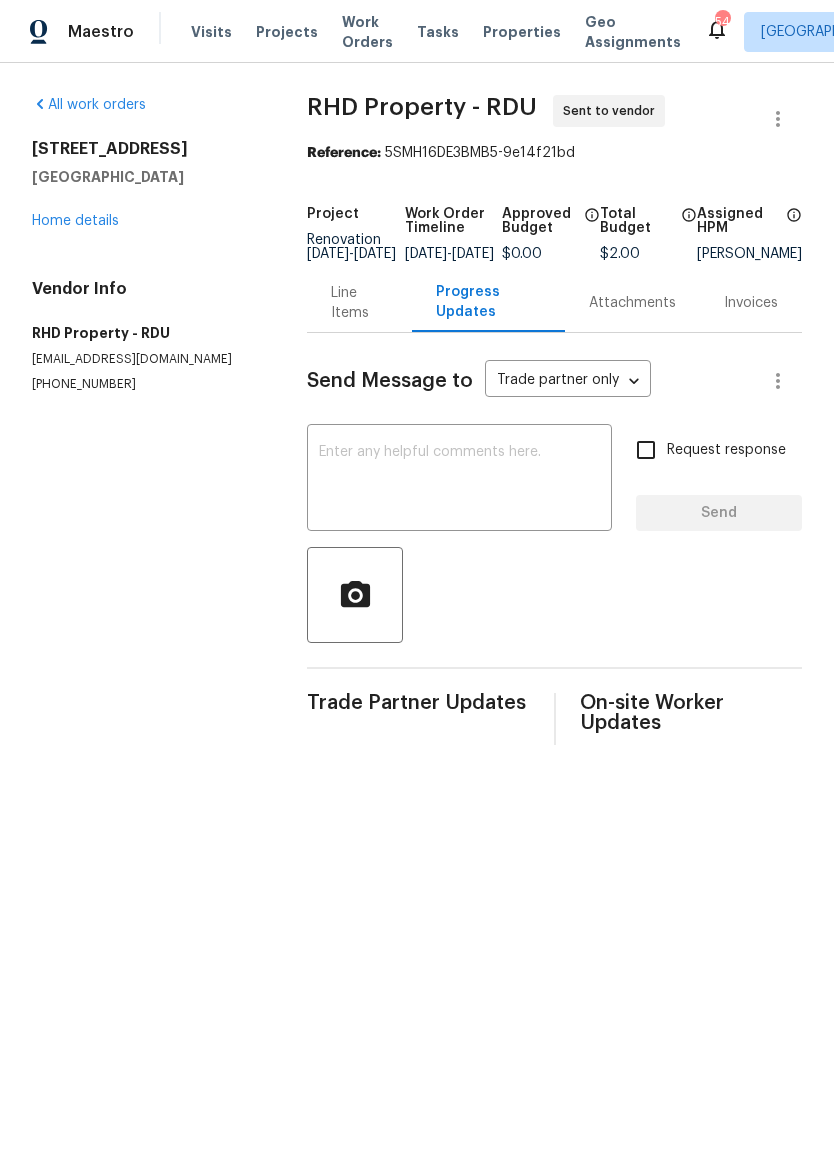 click on "Properties" at bounding box center [522, 32] 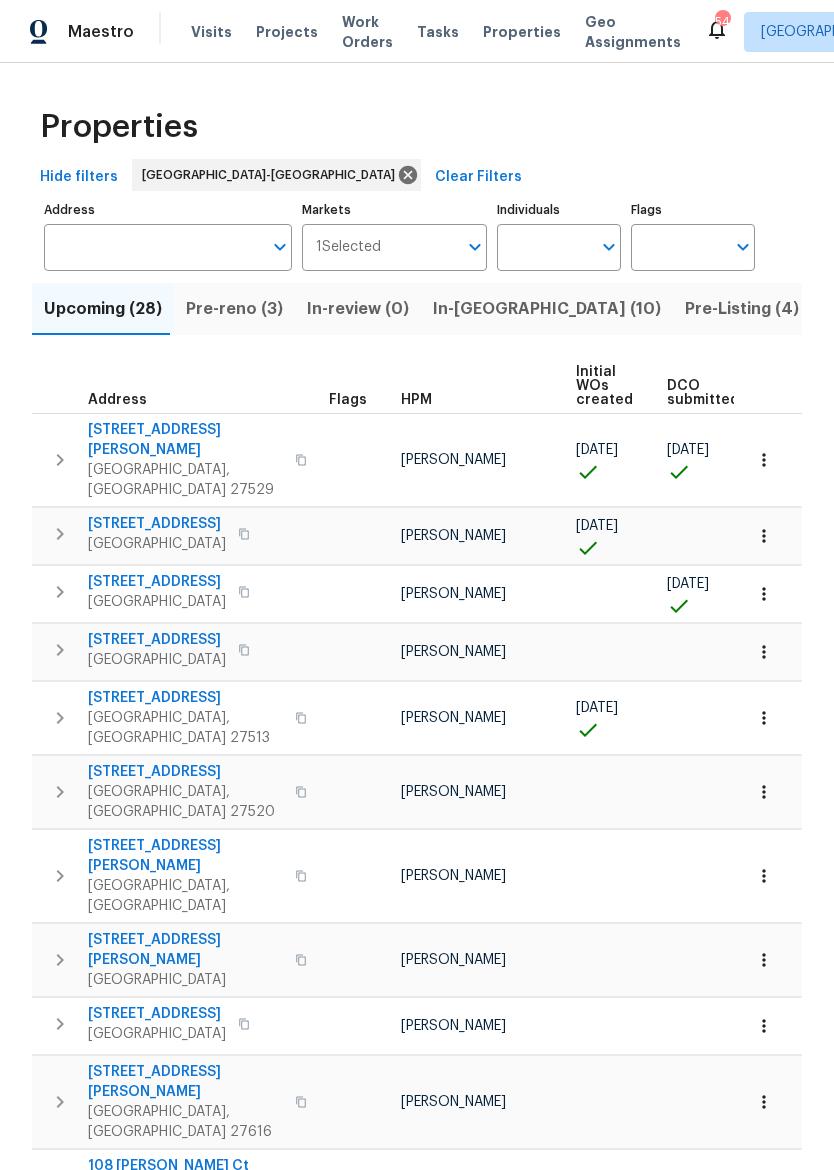 scroll, scrollTop: 0, scrollLeft: 0, axis: both 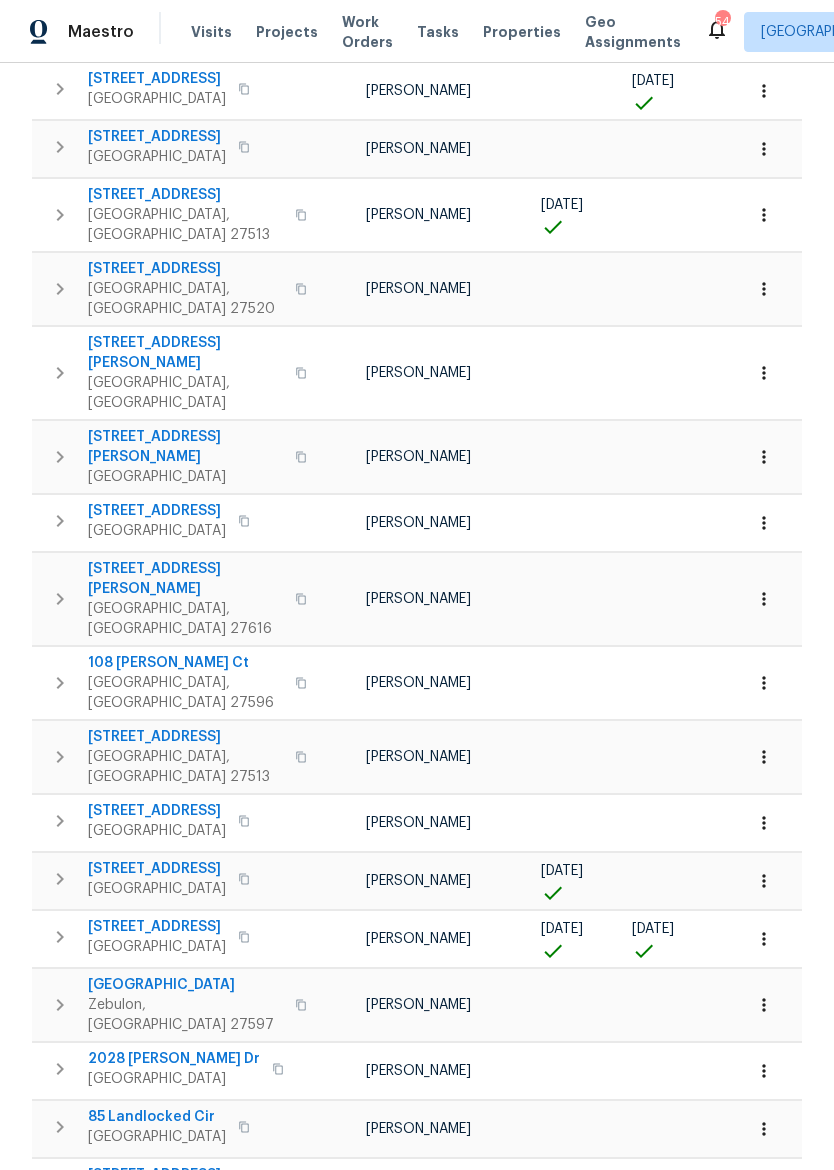 click on "[STREET_ADDRESS]" at bounding box center (157, 869) 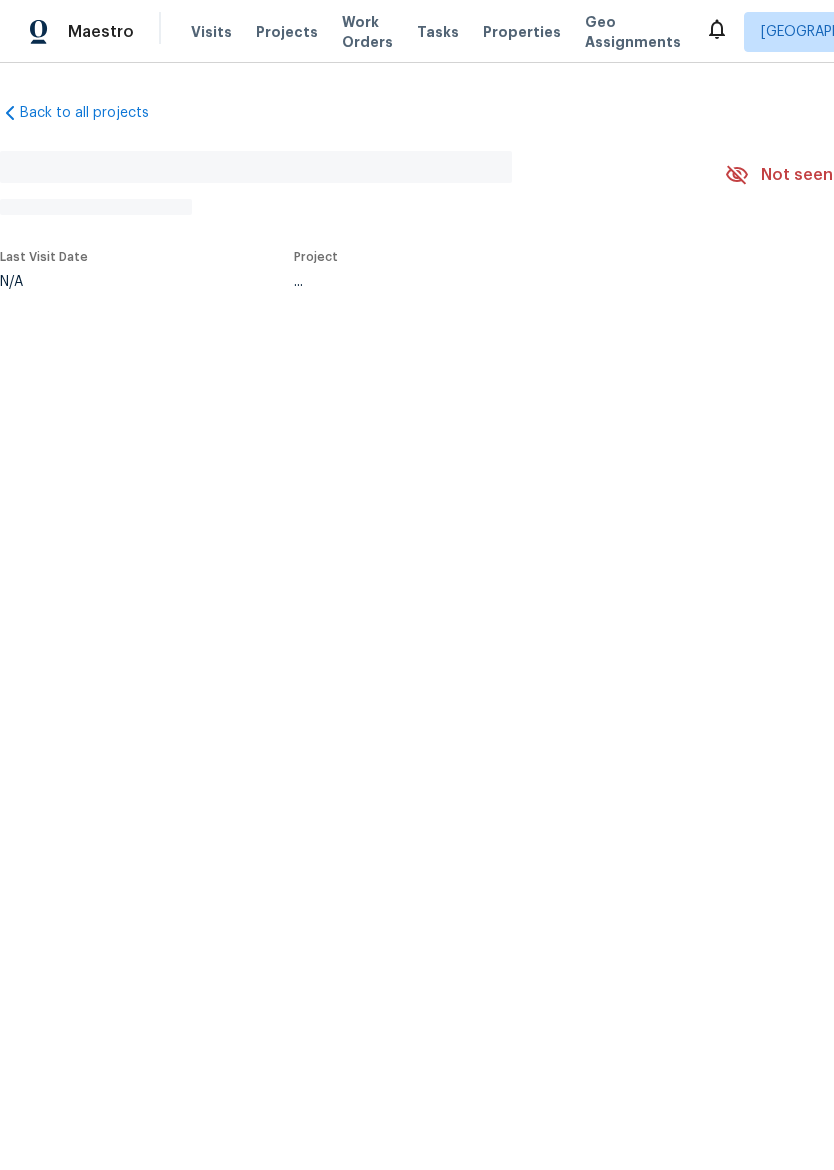 scroll, scrollTop: 0, scrollLeft: 0, axis: both 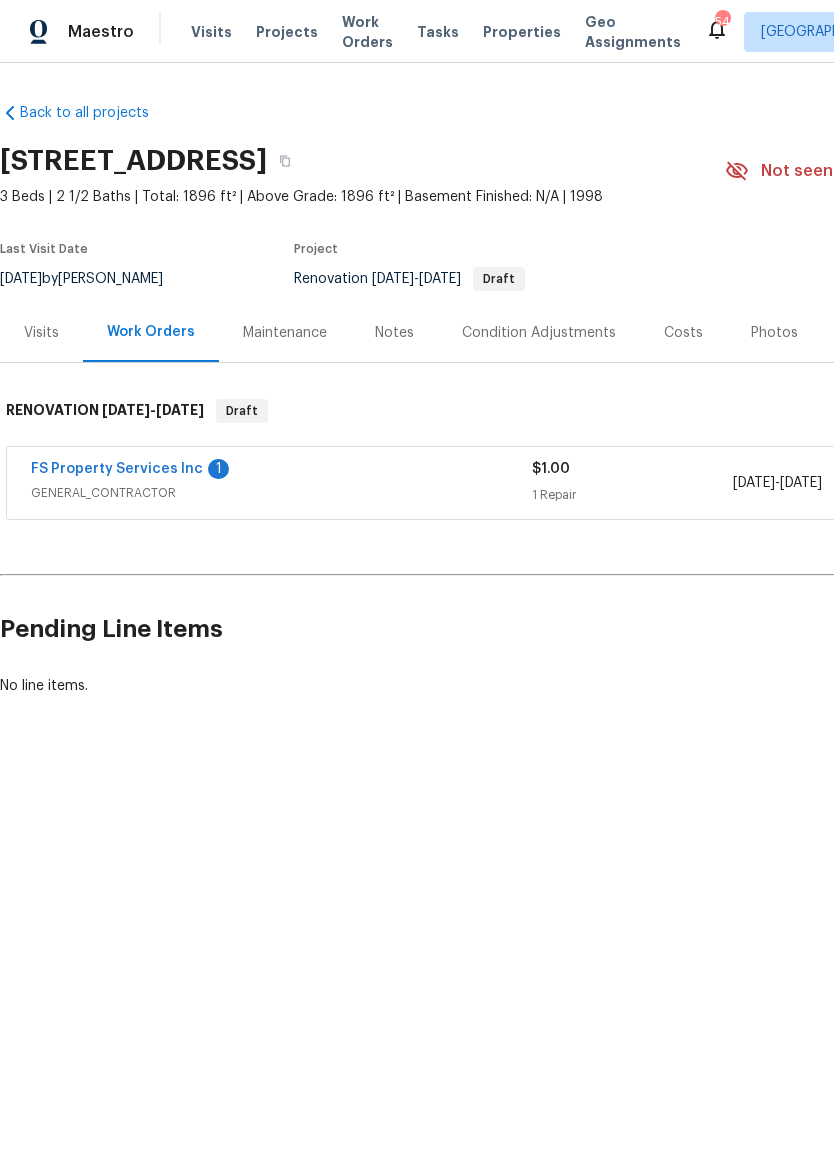 click on "FS Property Services Inc" at bounding box center (117, 469) 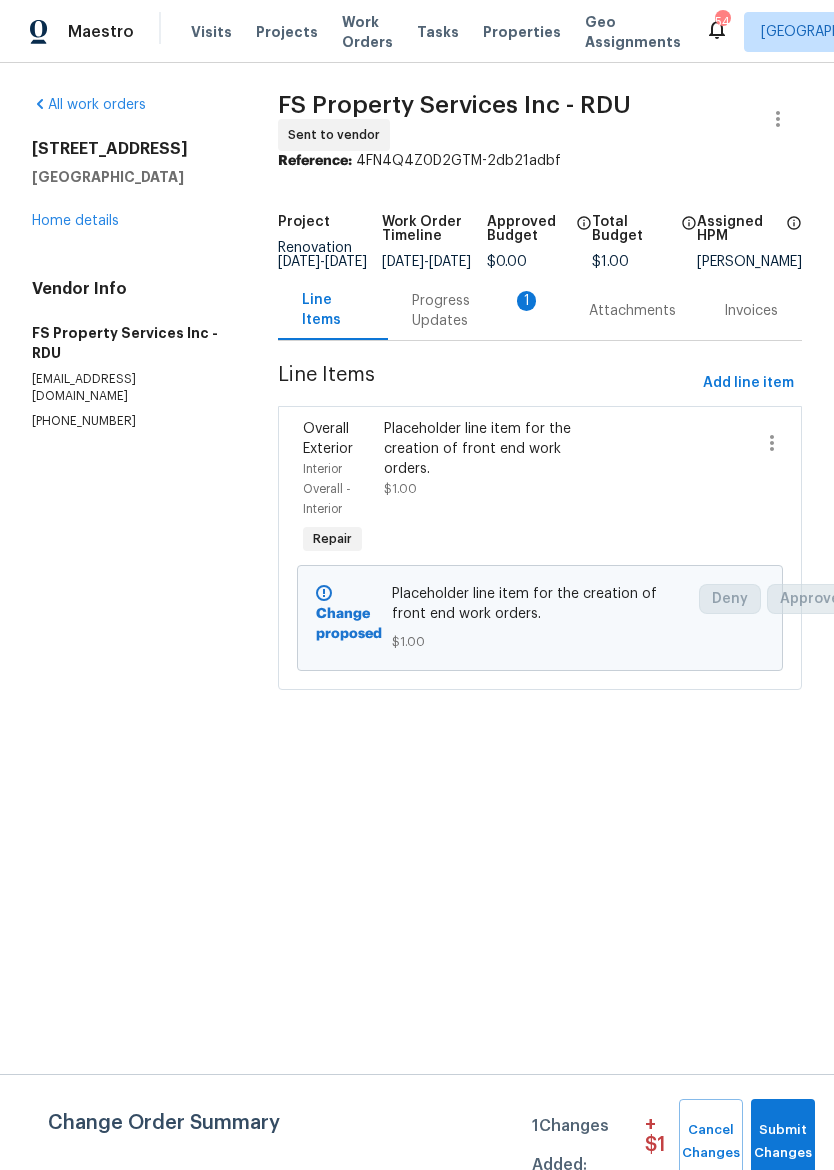 click on "Progress Updates 1" at bounding box center [476, 311] 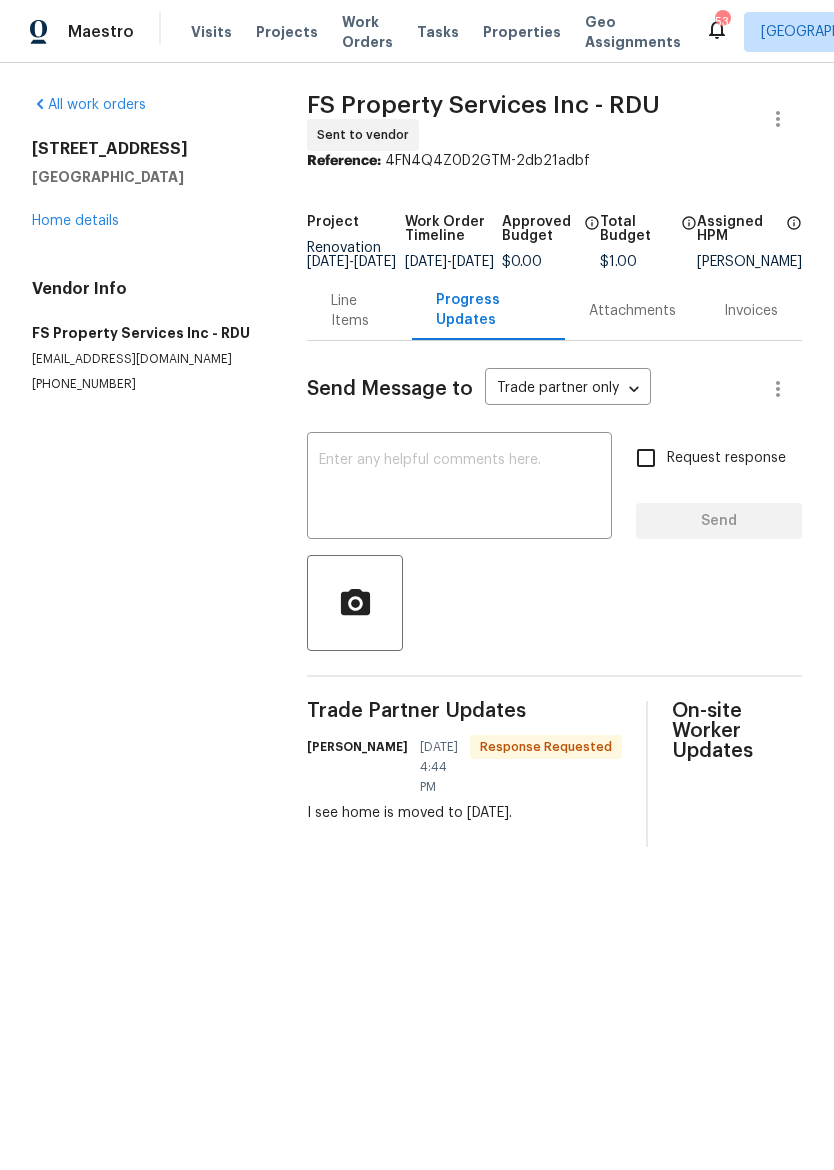 click at bounding box center (459, 488) 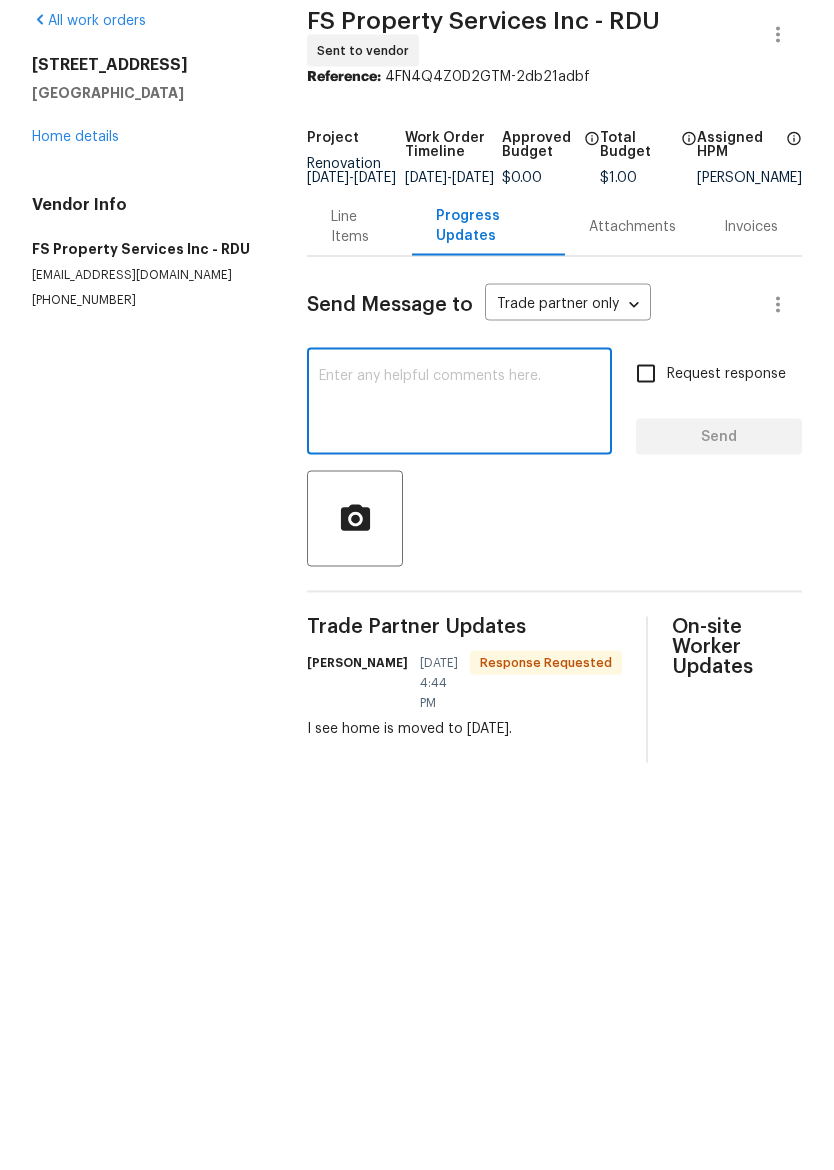 click at bounding box center [459, 488] 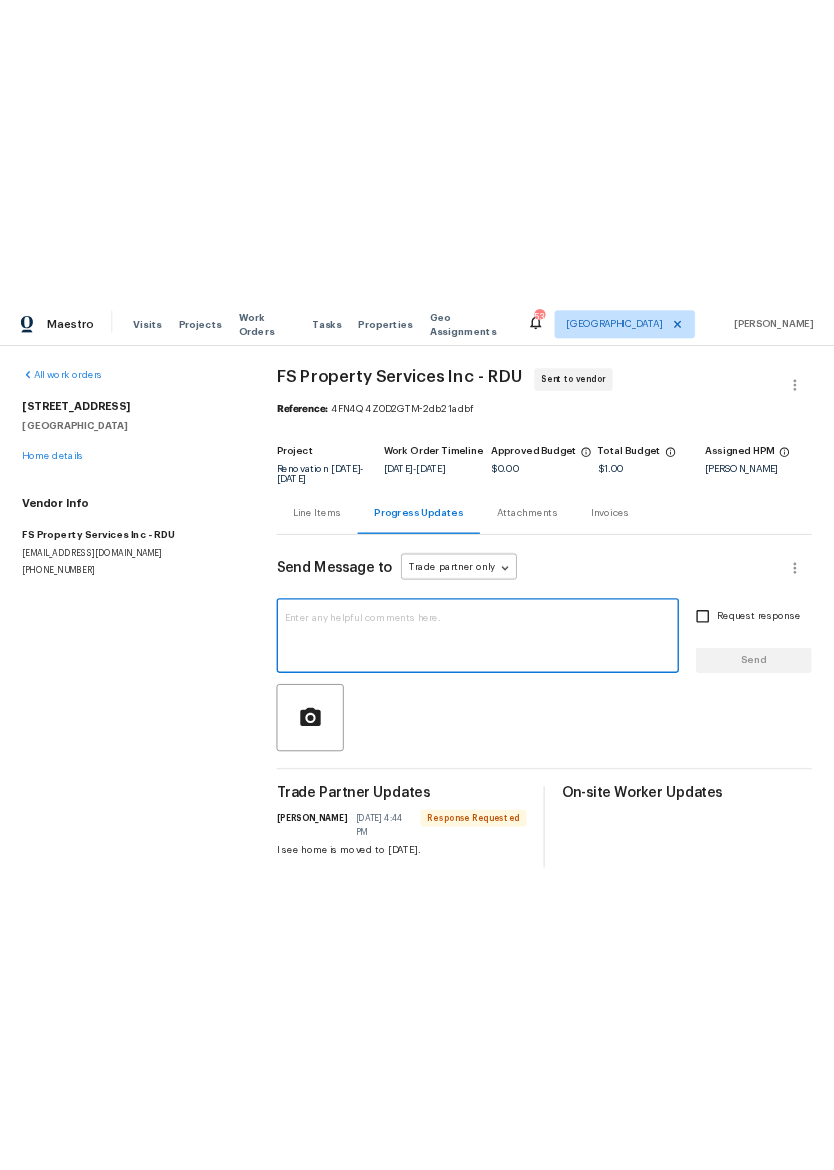 scroll, scrollTop: 0, scrollLeft: 0, axis: both 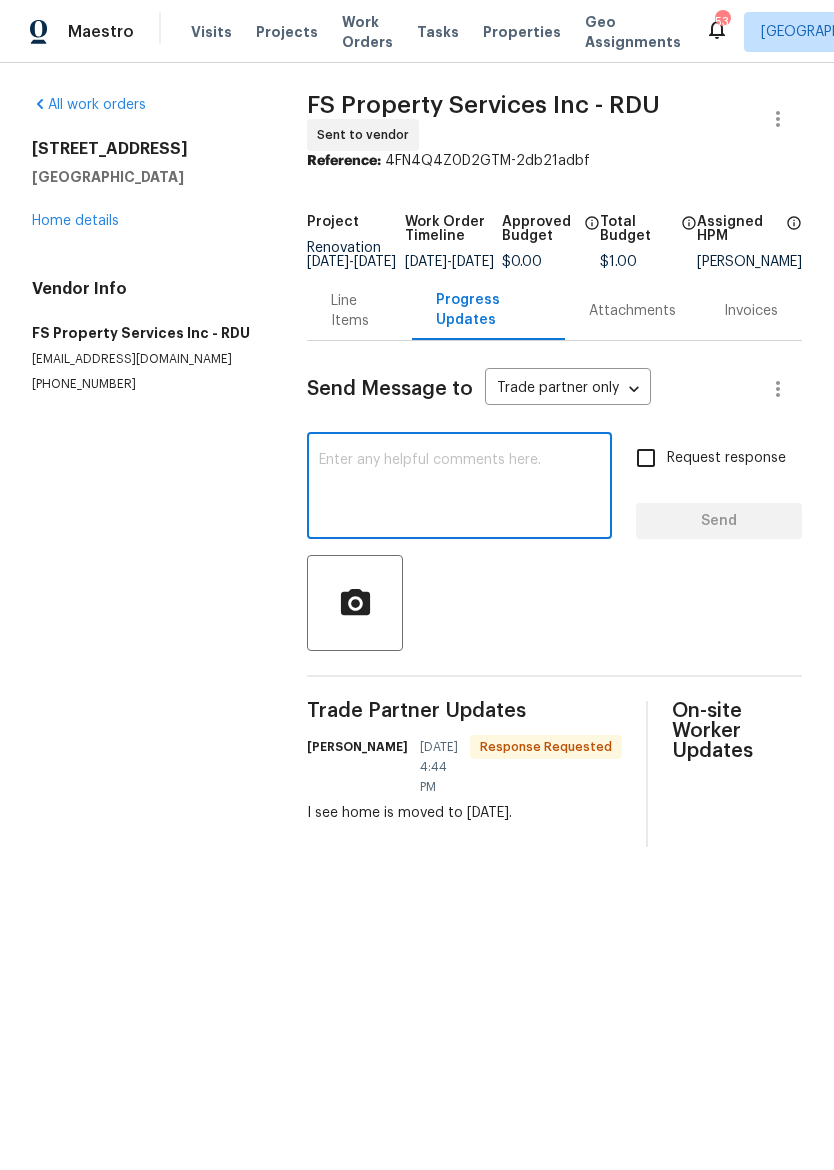 click at bounding box center [459, 488] 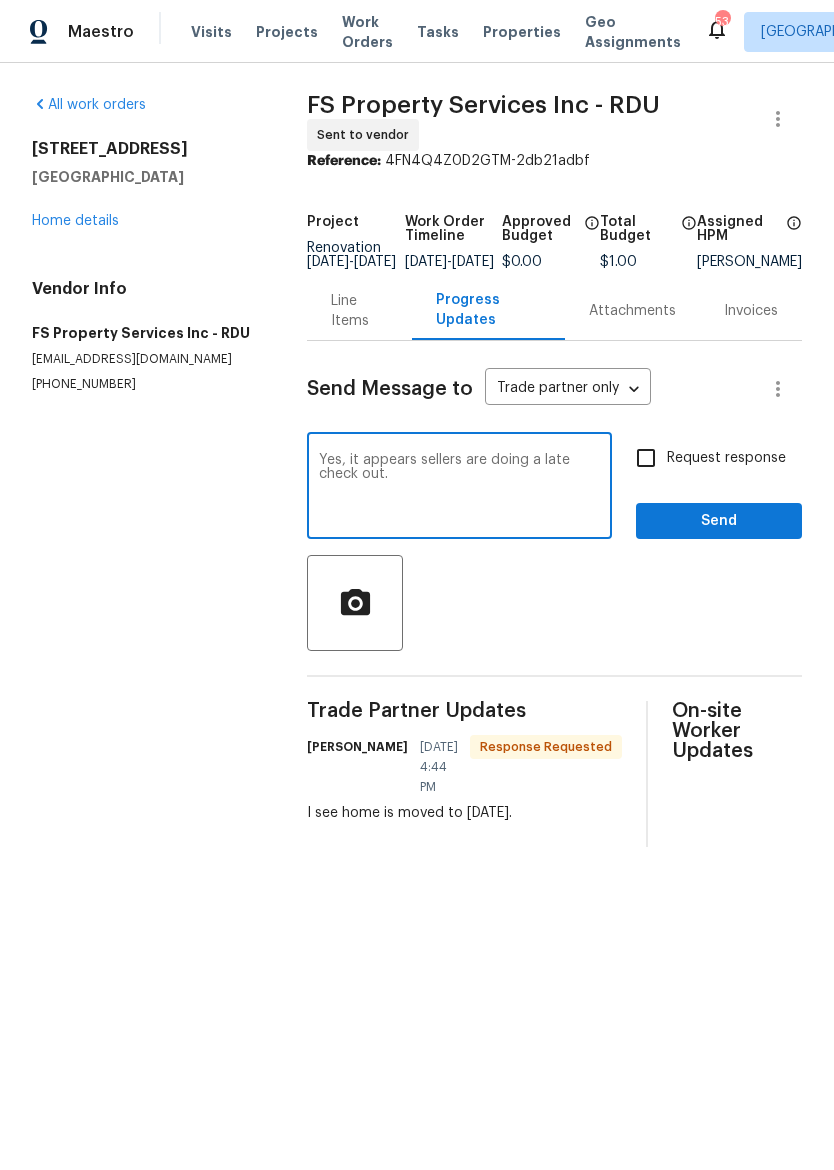 type on "Yes, it appears sellers are doing a late check out." 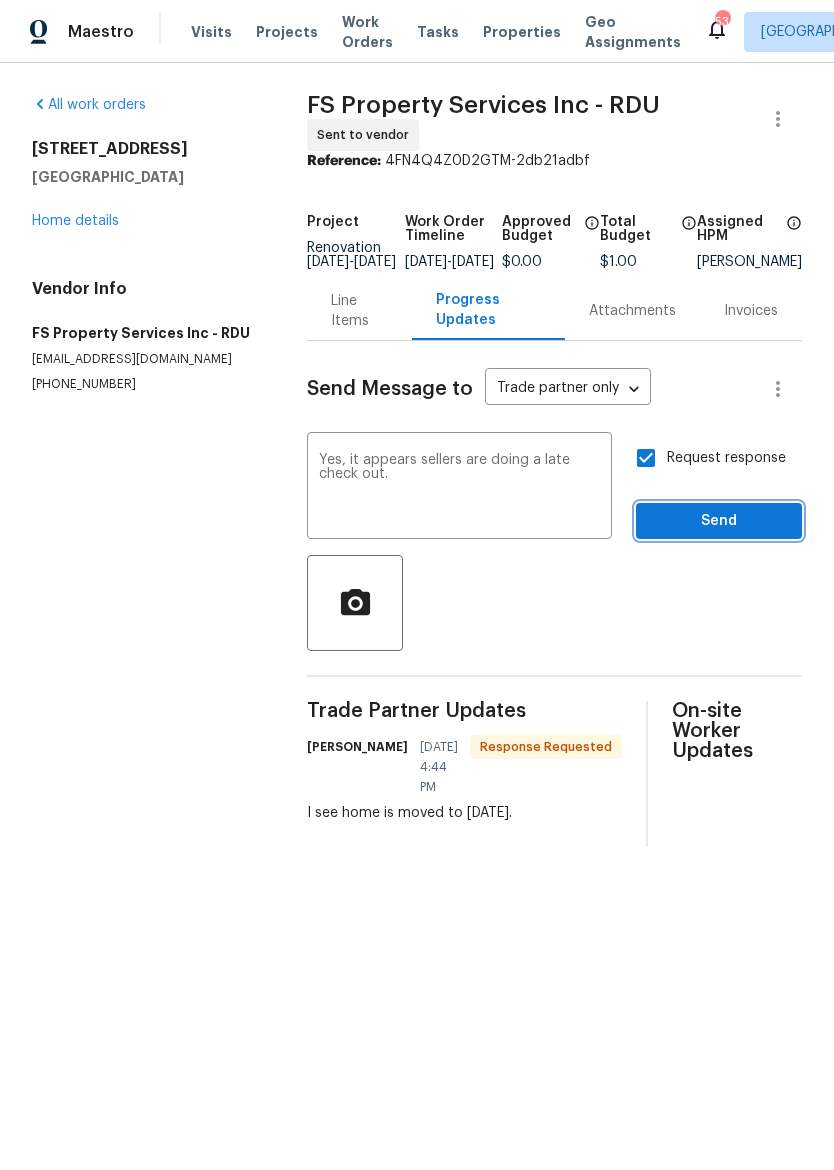 click on "Send" at bounding box center [719, 521] 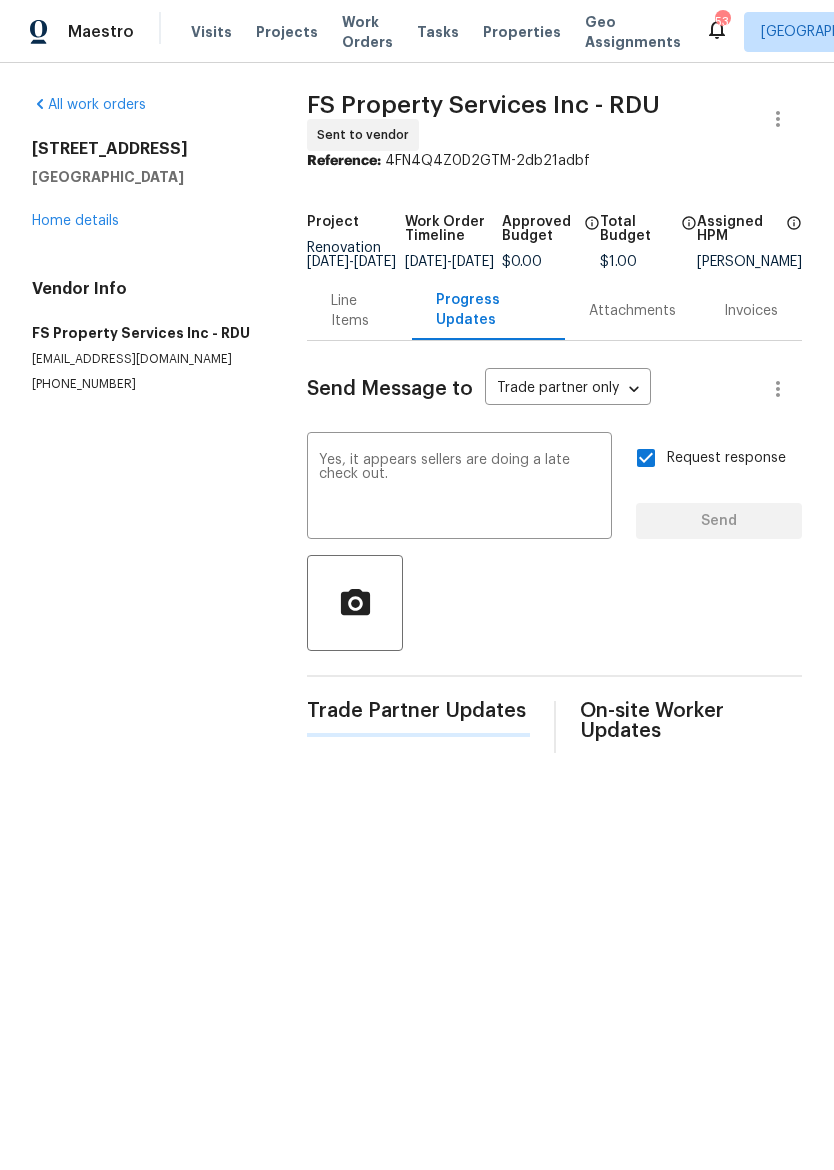 type 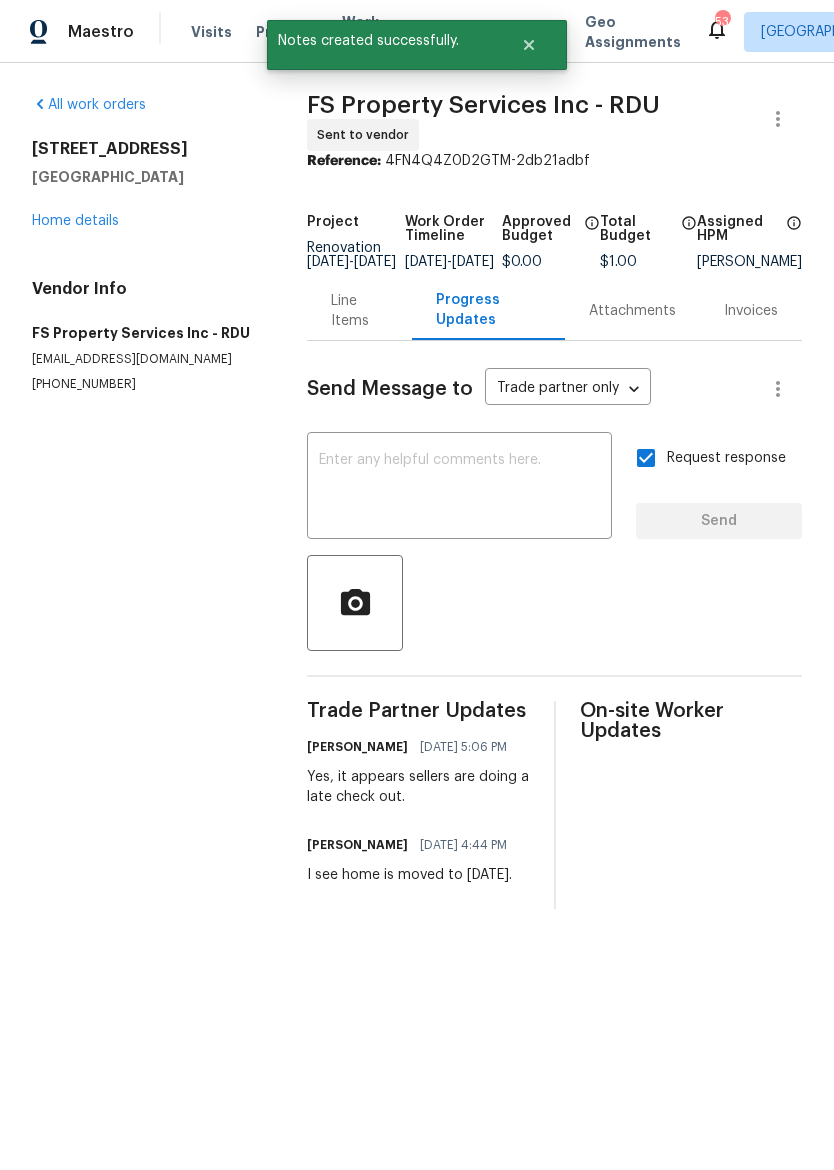 click on "Home details" at bounding box center (75, 221) 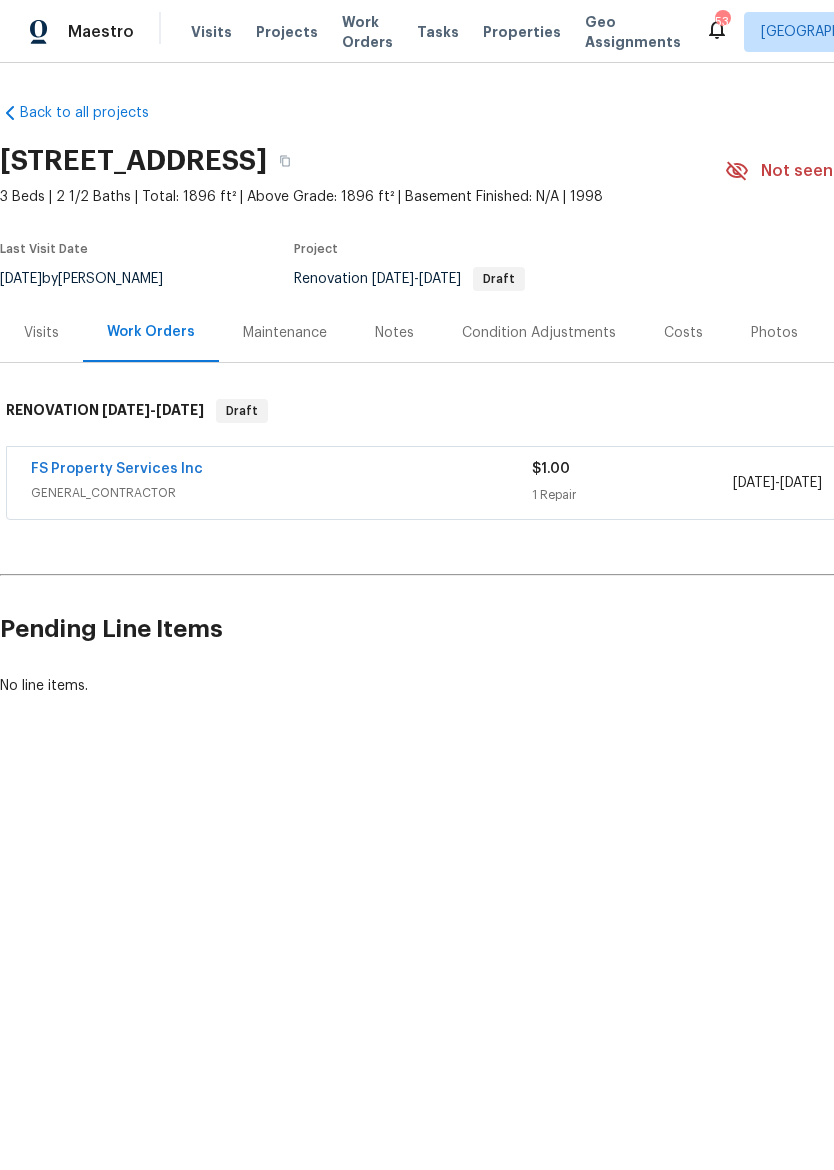 click on "Costs" at bounding box center (683, 332) 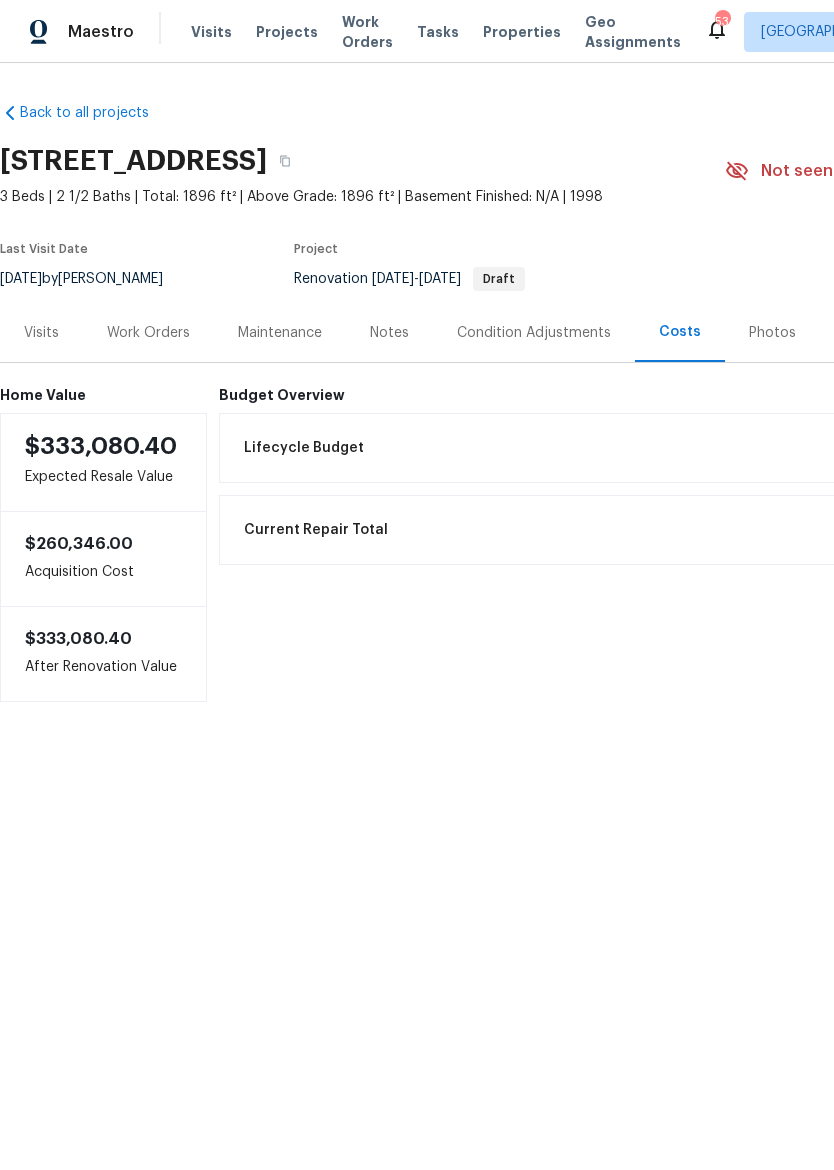 click on "Visits" at bounding box center [41, 333] 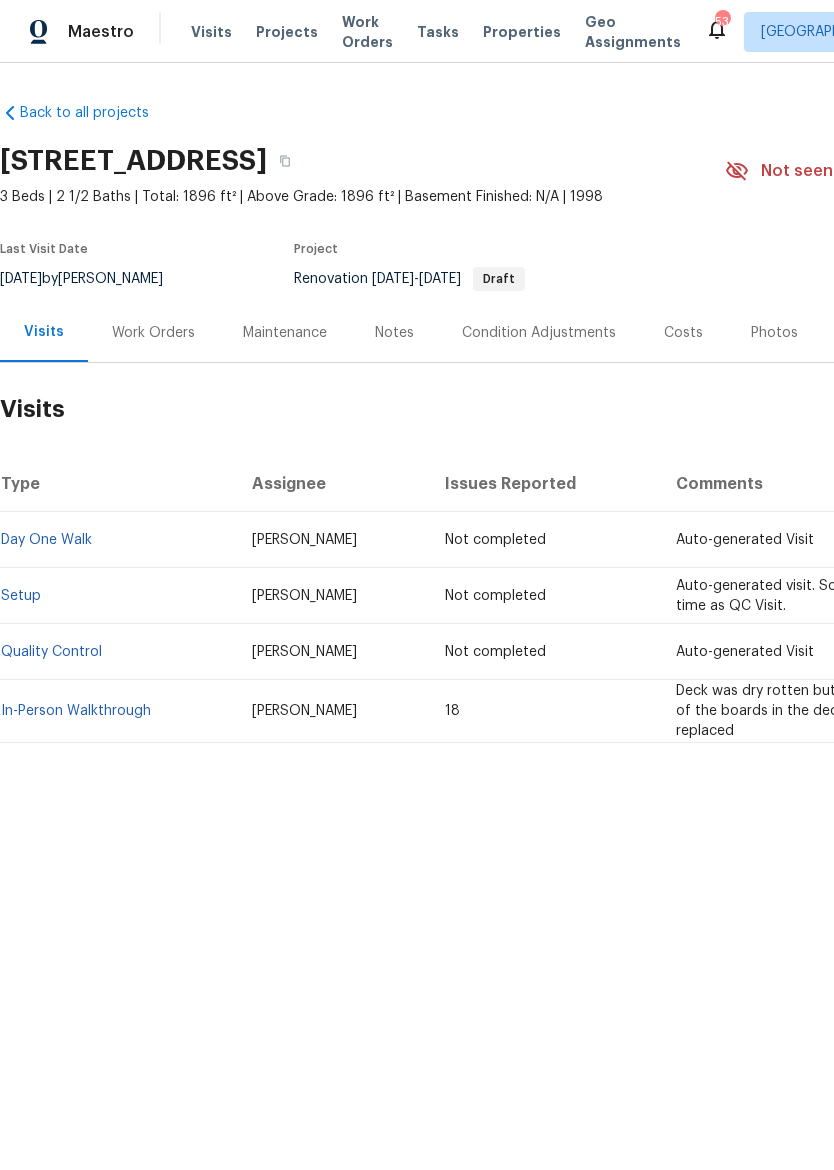 click on "Notes" at bounding box center [394, 333] 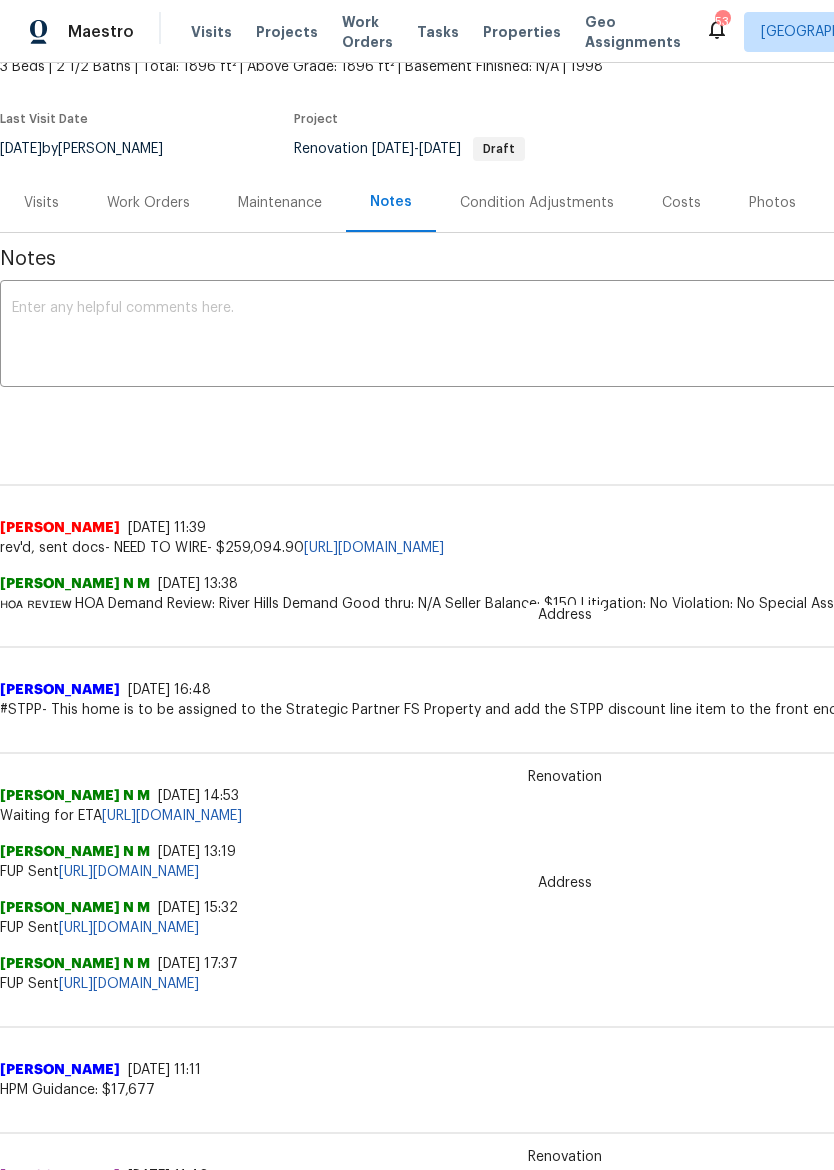 scroll, scrollTop: 130, scrollLeft: 0, axis: vertical 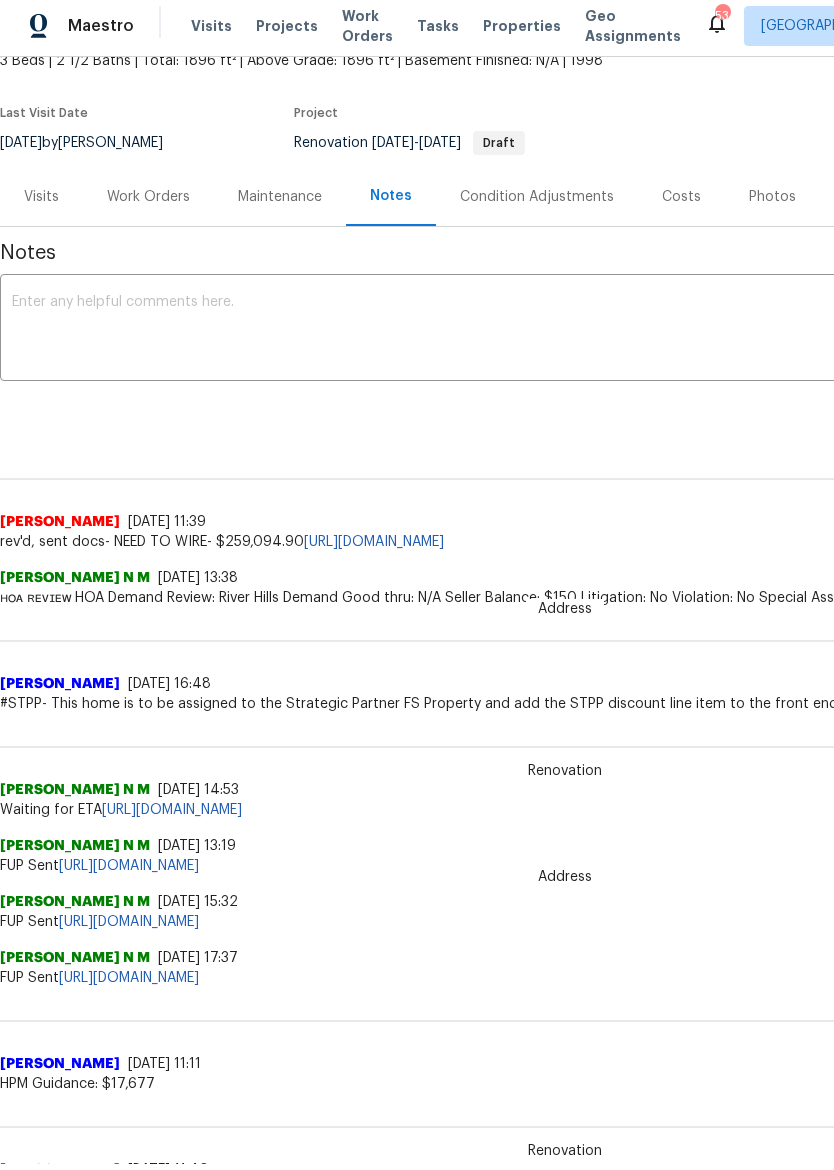 click on "Costs" at bounding box center [681, 198] 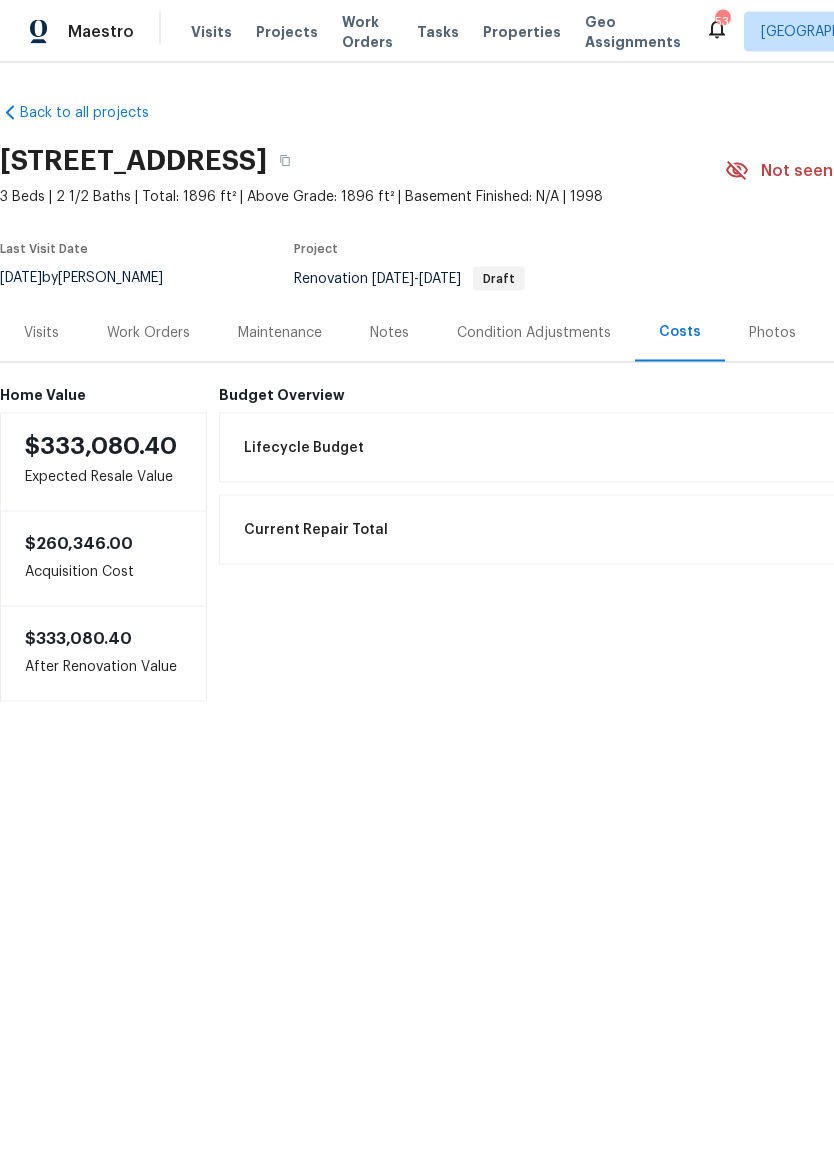 scroll, scrollTop: 0, scrollLeft: 0, axis: both 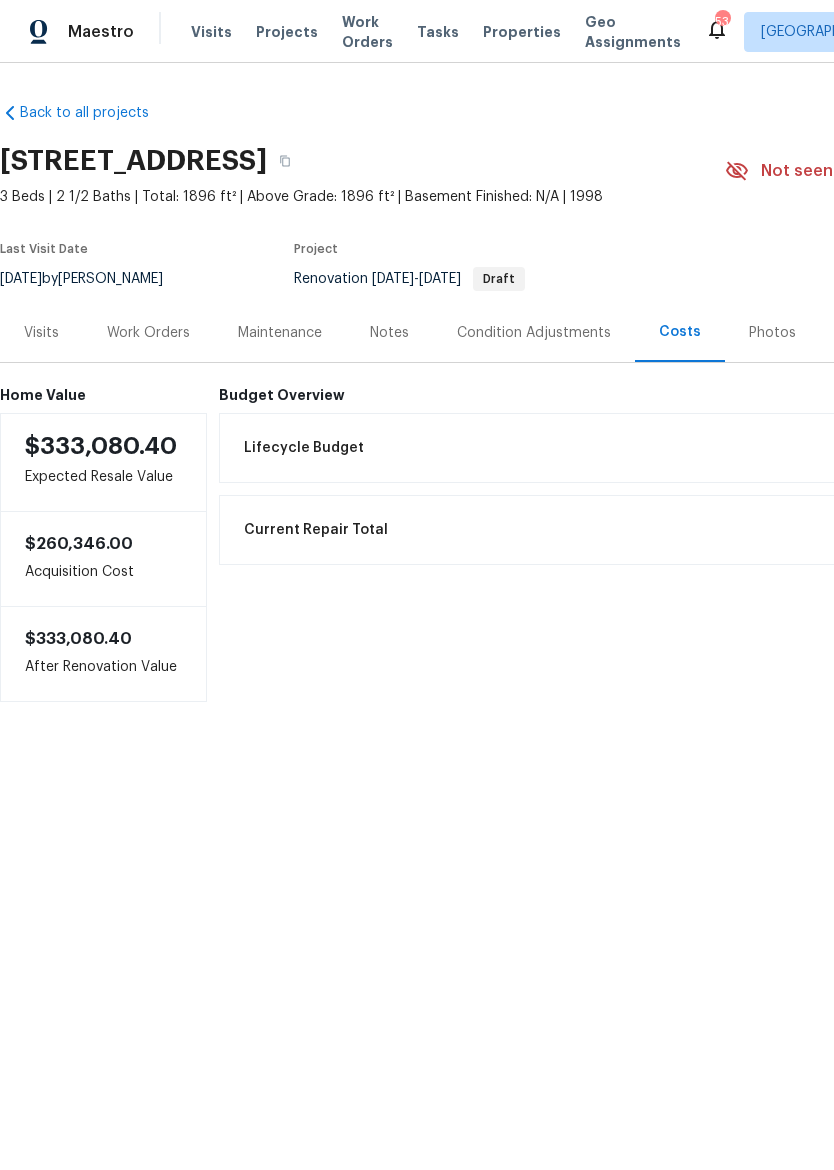 click on "Maintenance" at bounding box center [280, 333] 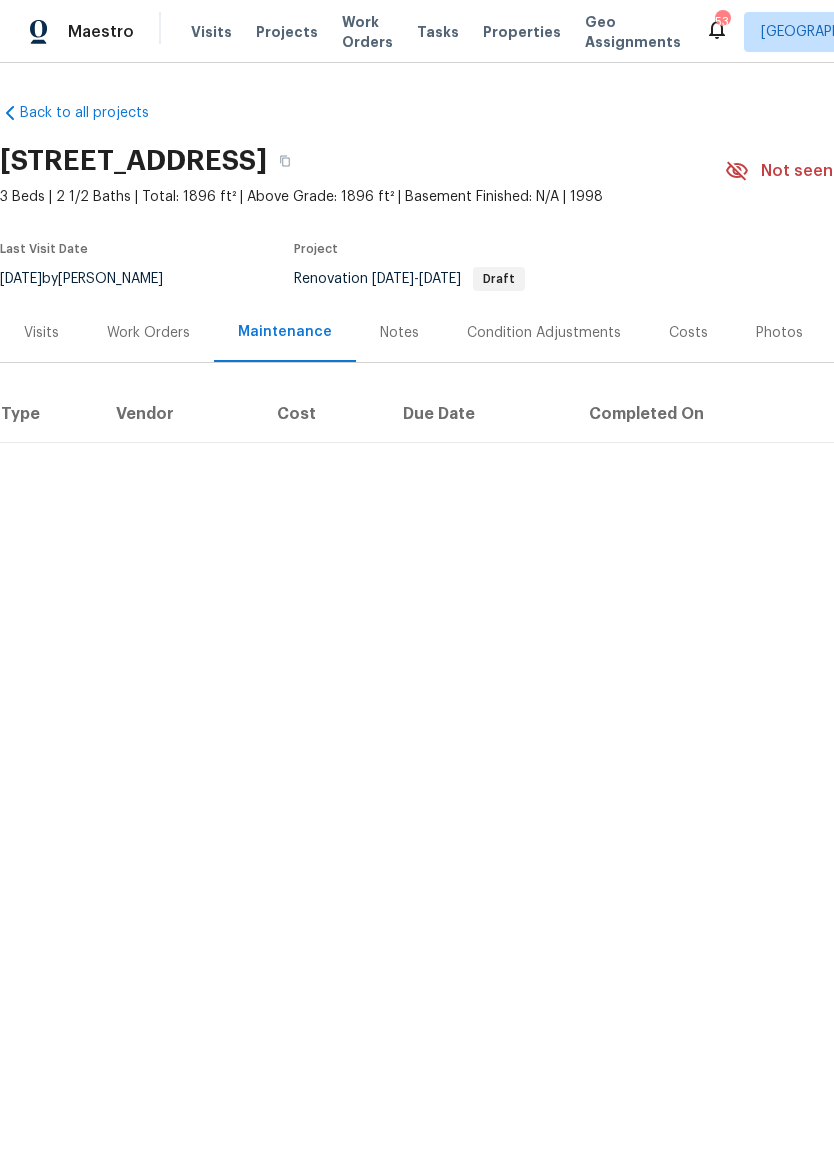 click on "Work Orders" at bounding box center (148, 333) 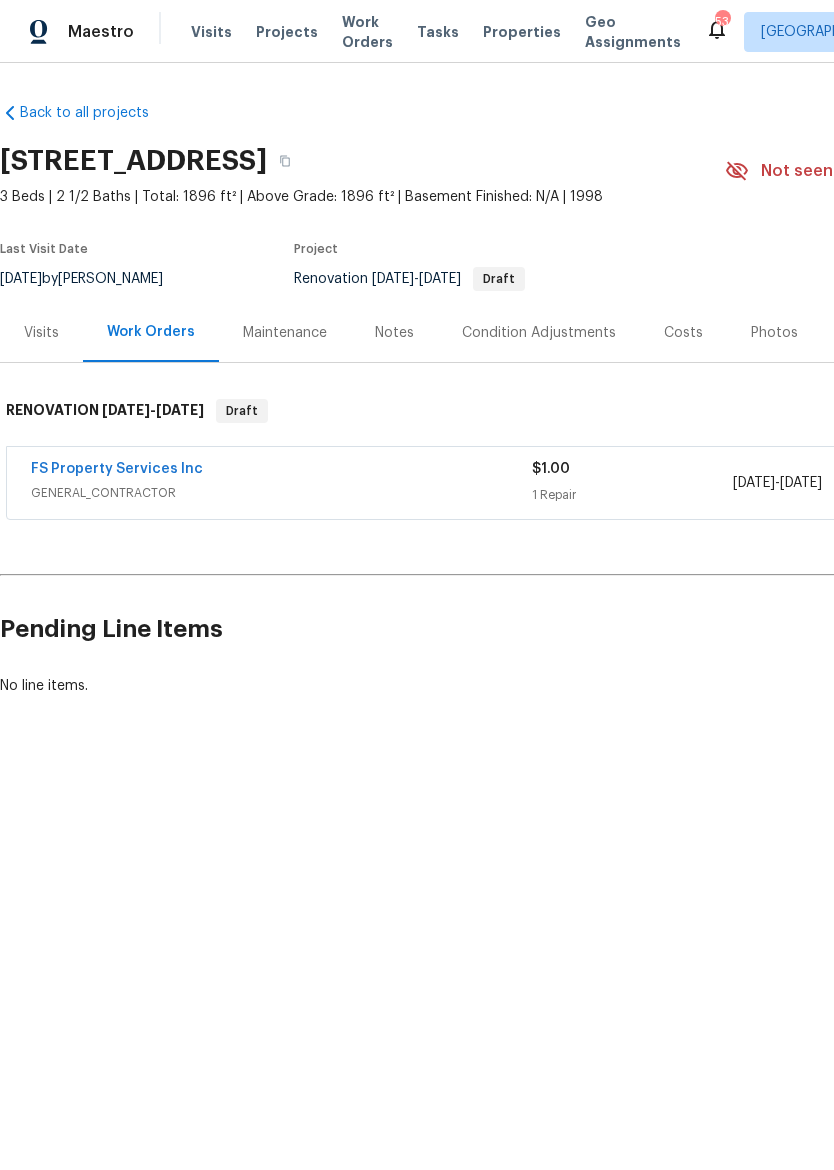click on "Visits" at bounding box center (41, 333) 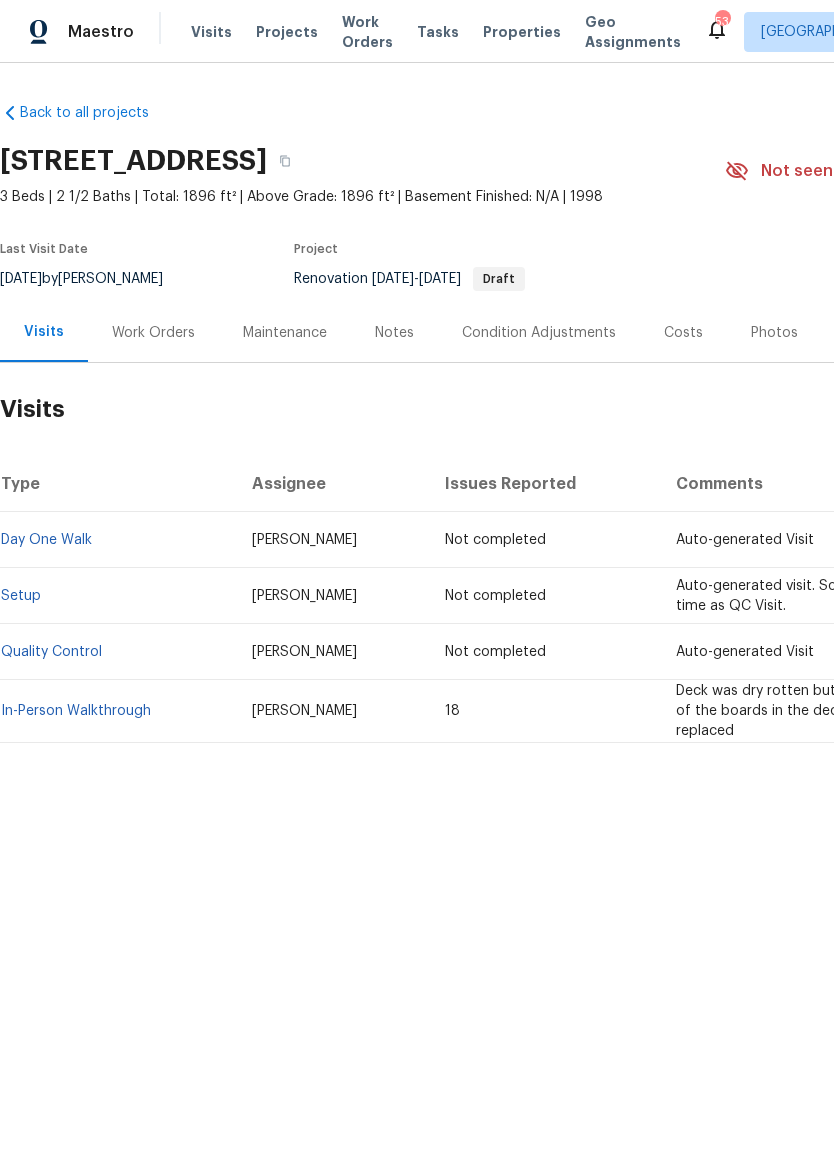 click on "In-Person Walkthrough" at bounding box center [76, 711] 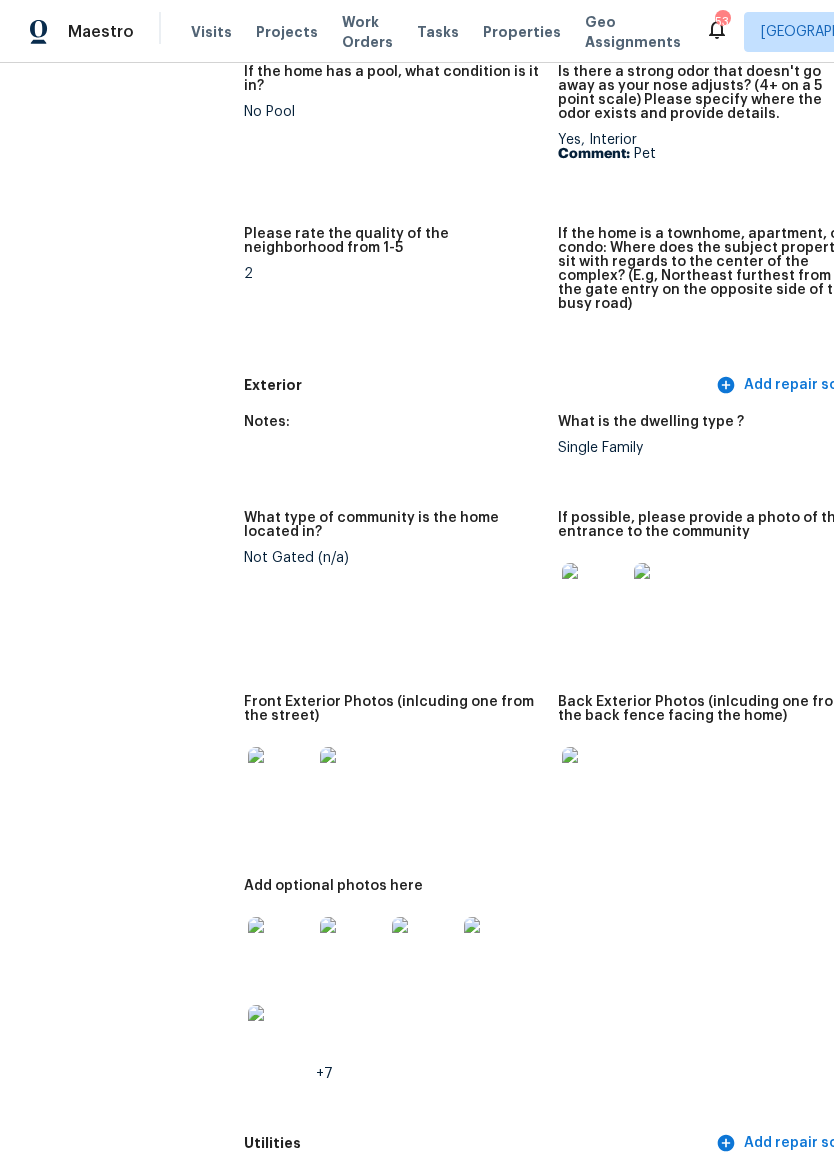 scroll, scrollTop: 578, scrollLeft: 0, axis: vertical 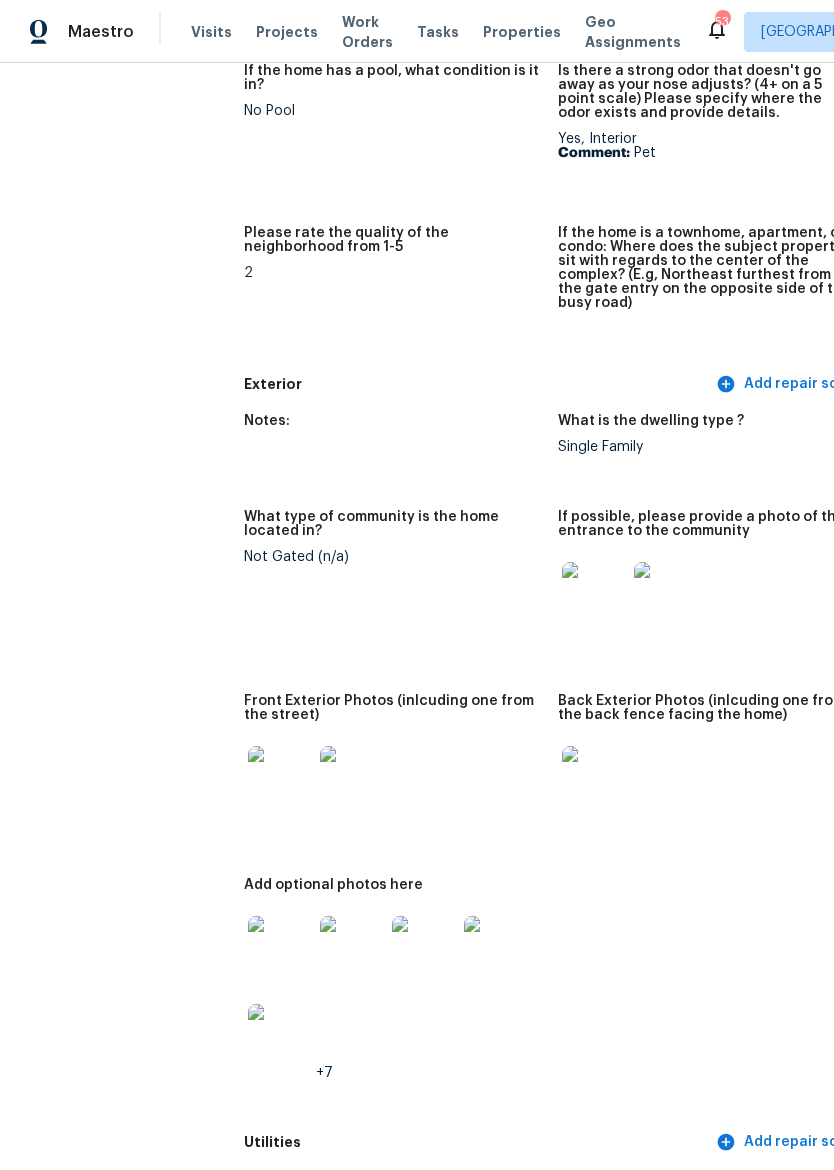 click at bounding box center (352, 778) 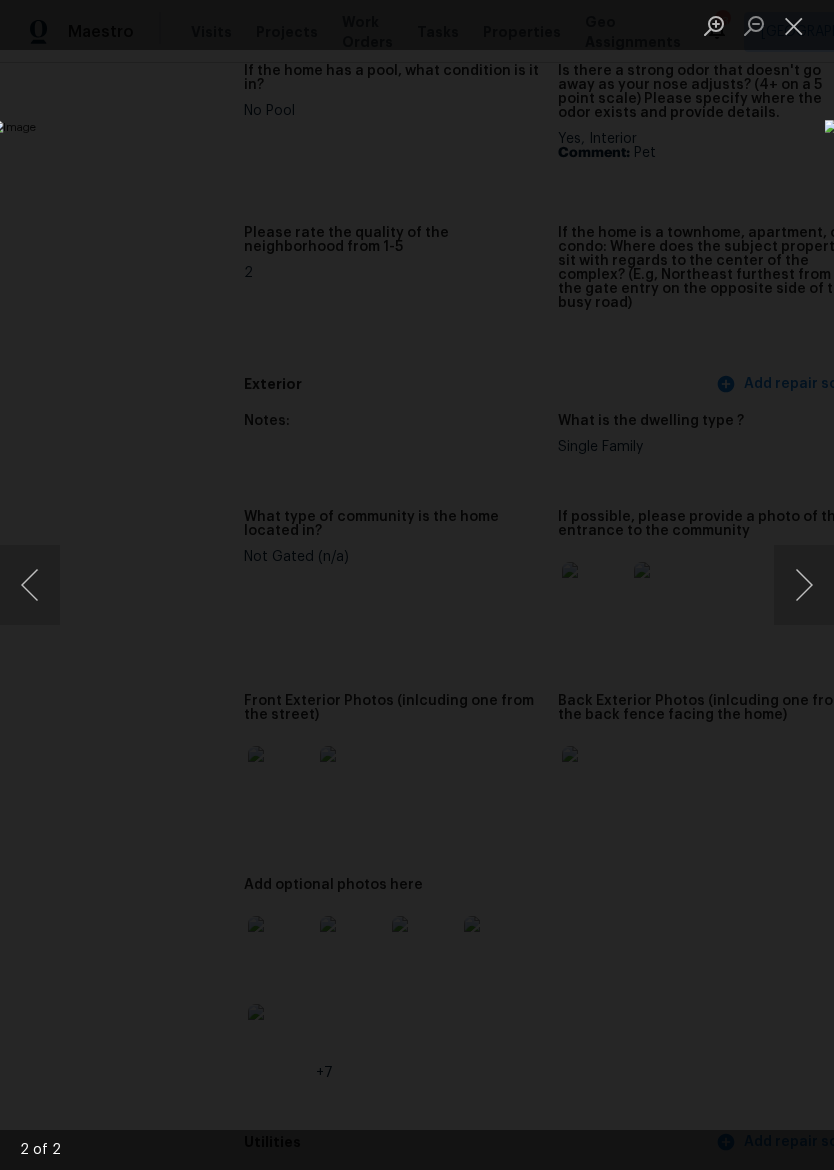 click at bounding box center (794, 25) 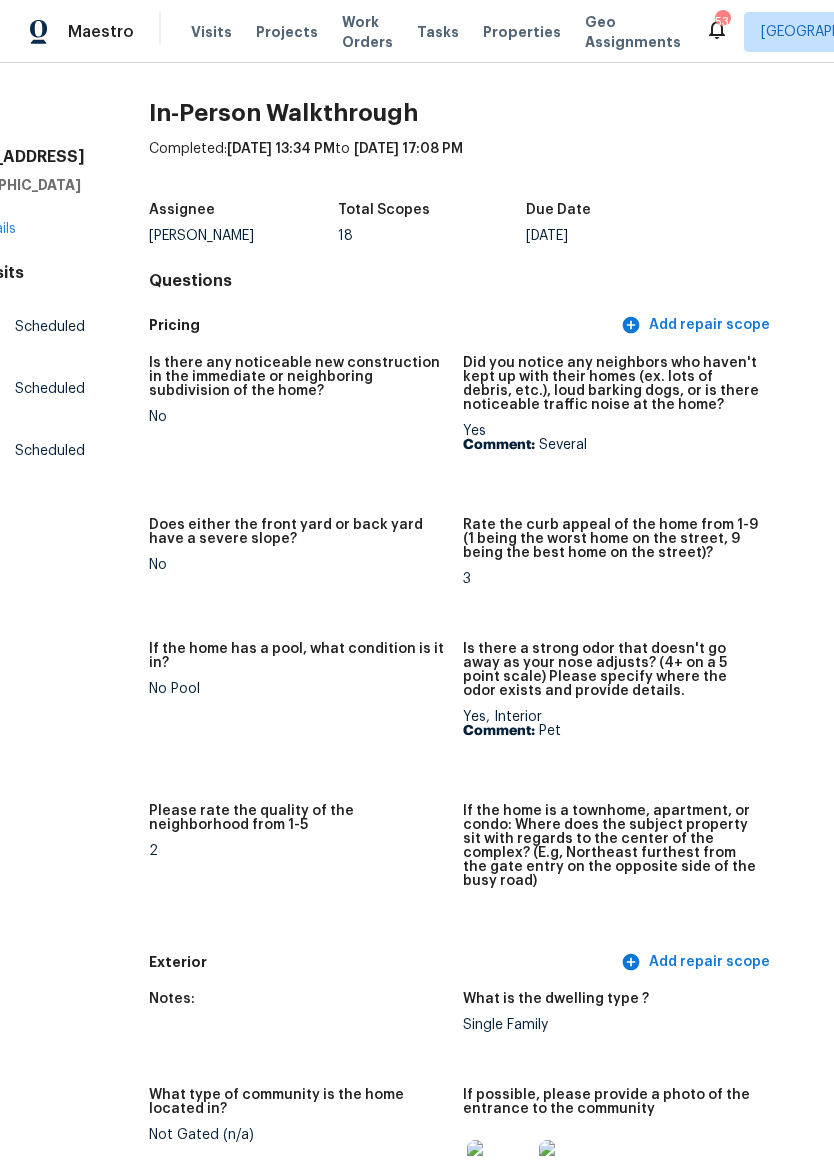 scroll, scrollTop: -1, scrollLeft: 97, axis: both 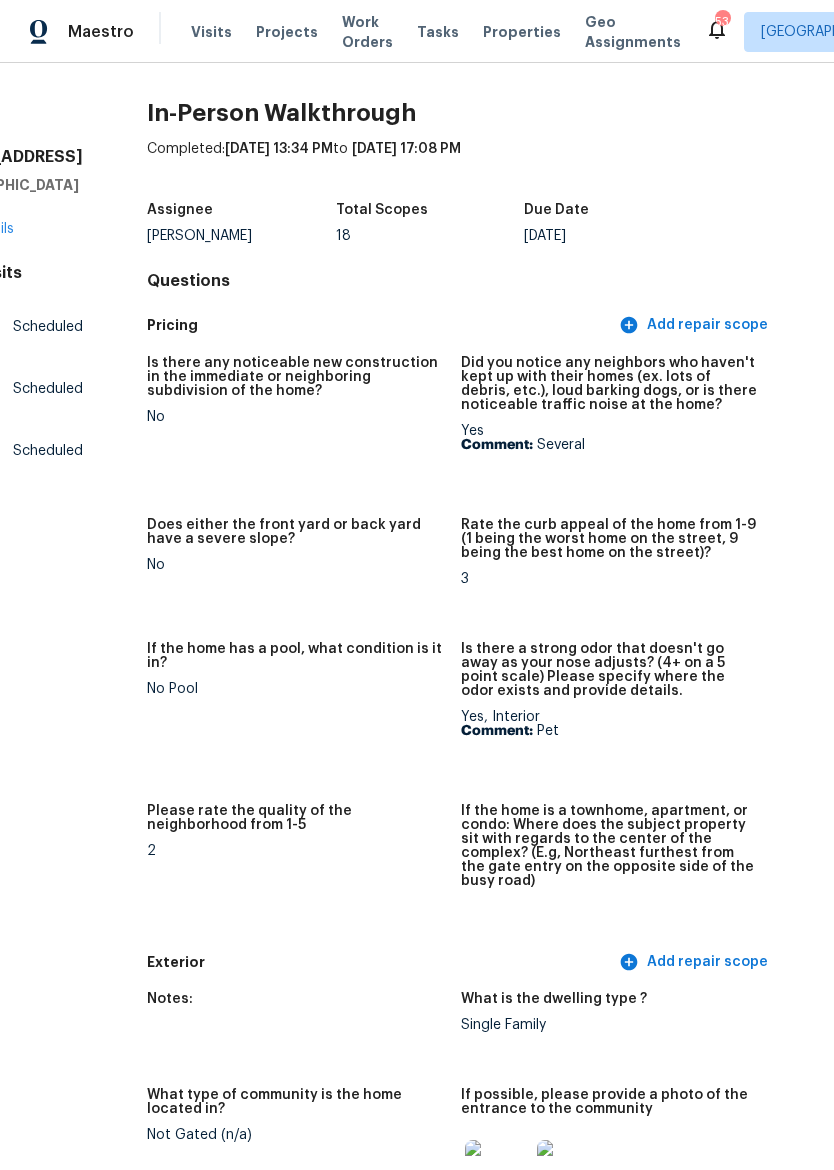 click on "Properties" at bounding box center (522, 32) 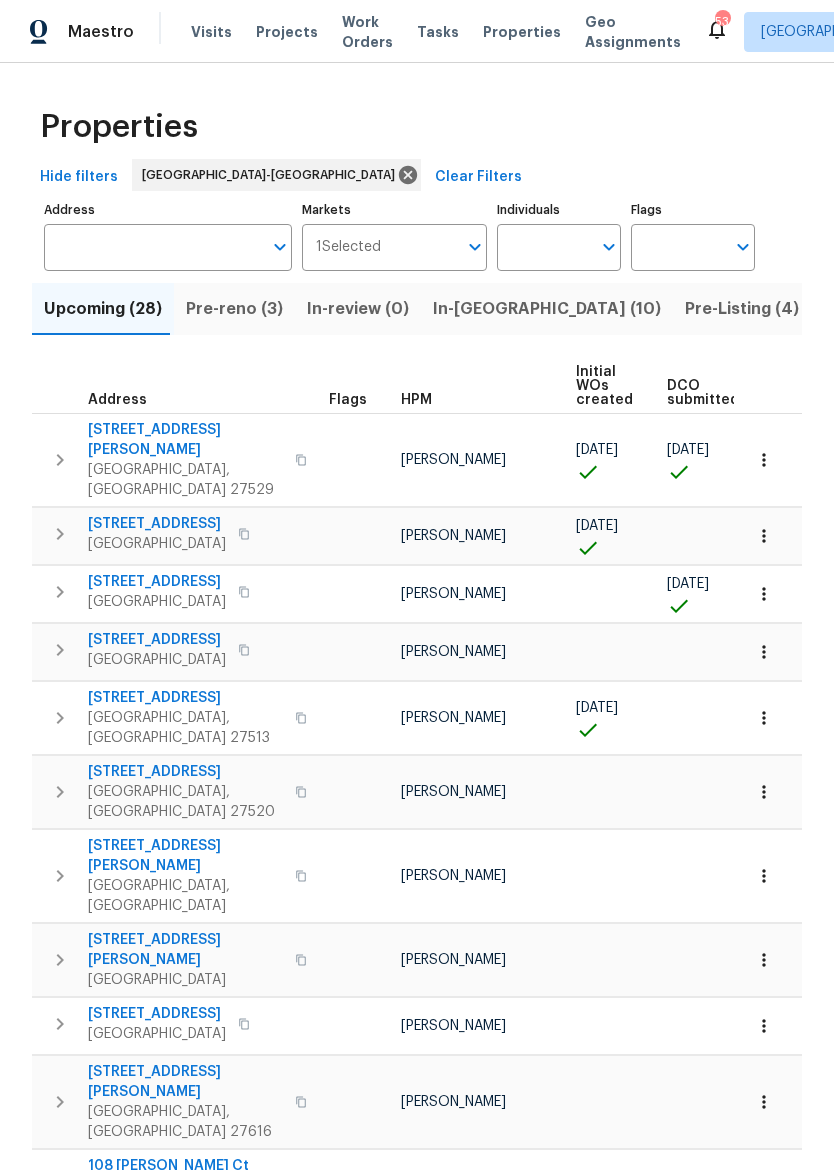 scroll, scrollTop: 0, scrollLeft: 0, axis: both 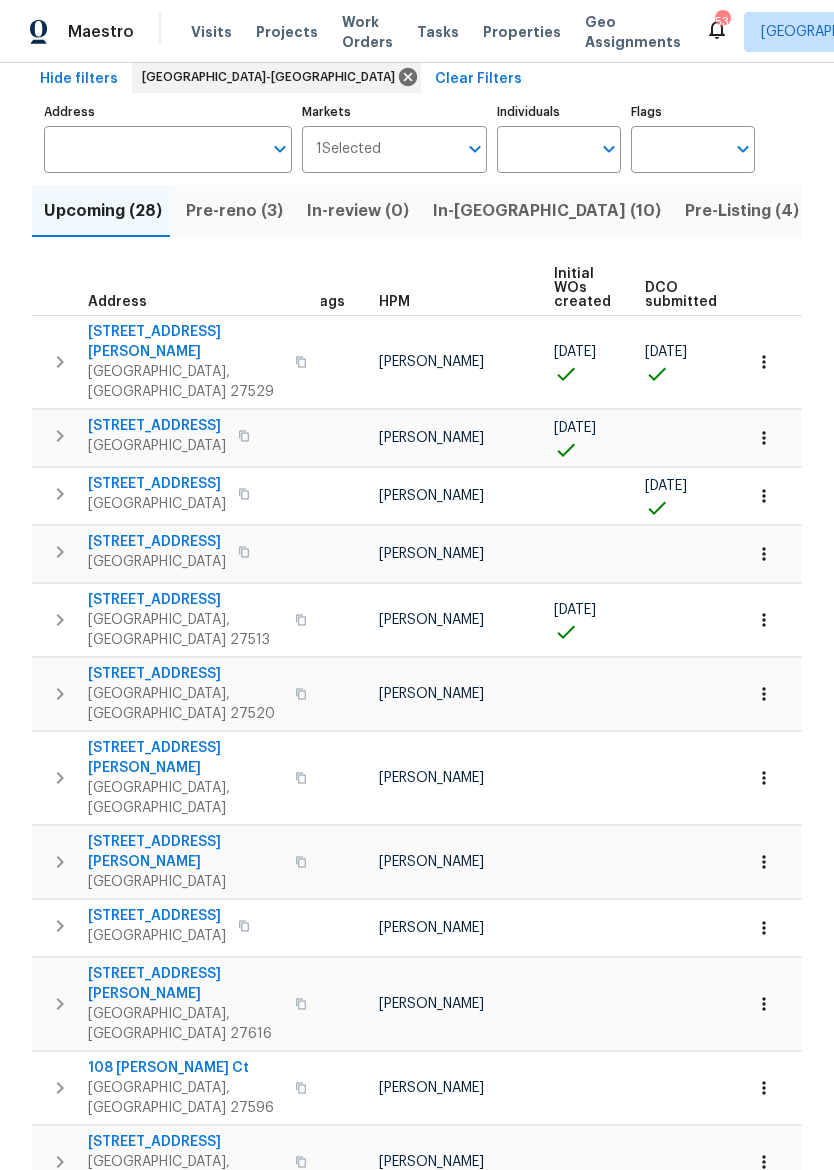 click on "[STREET_ADDRESS]" at bounding box center [185, 674] 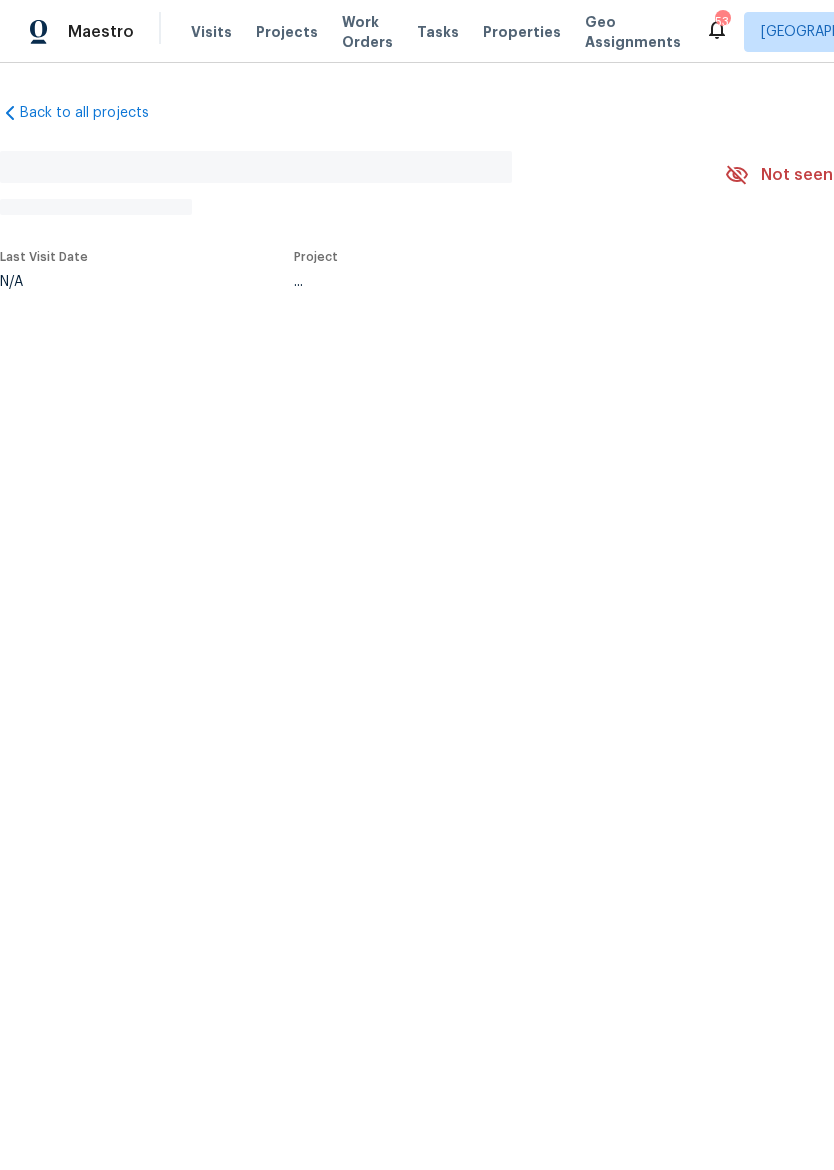 scroll, scrollTop: 0, scrollLeft: 0, axis: both 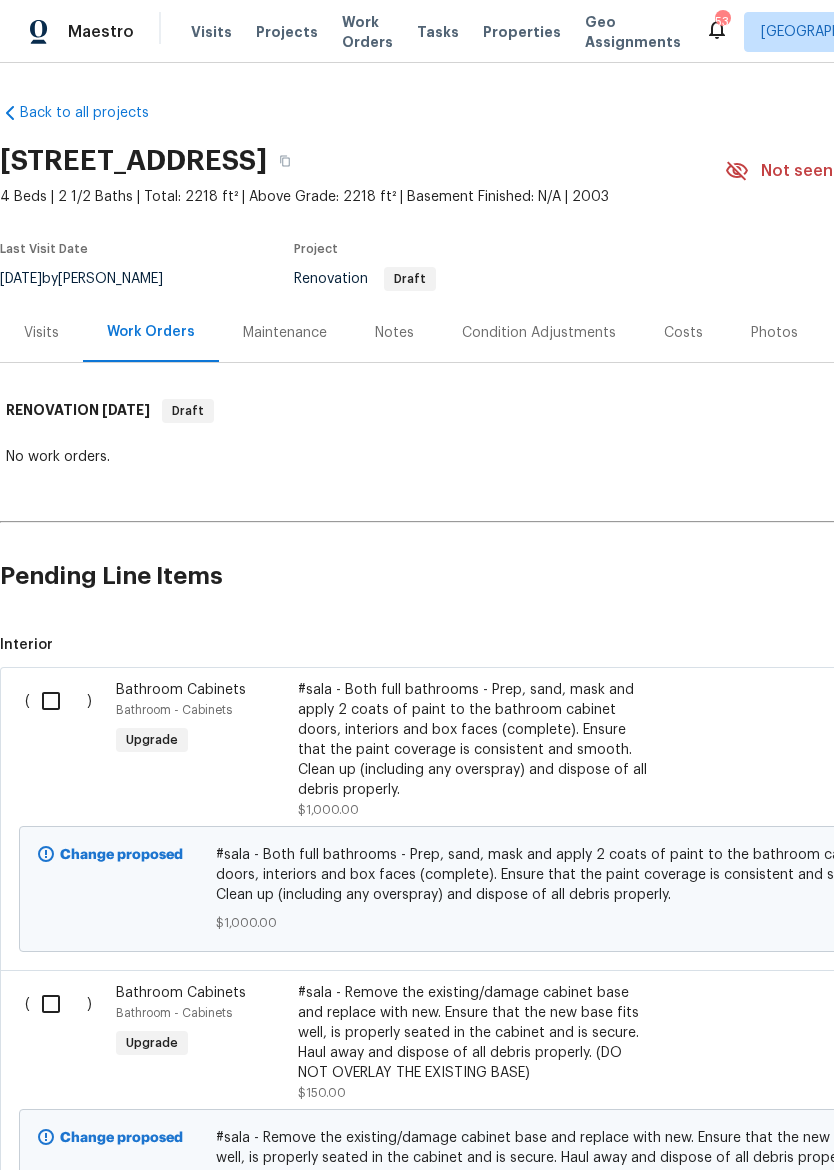 click on "Visits" at bounding box center [41, 333] 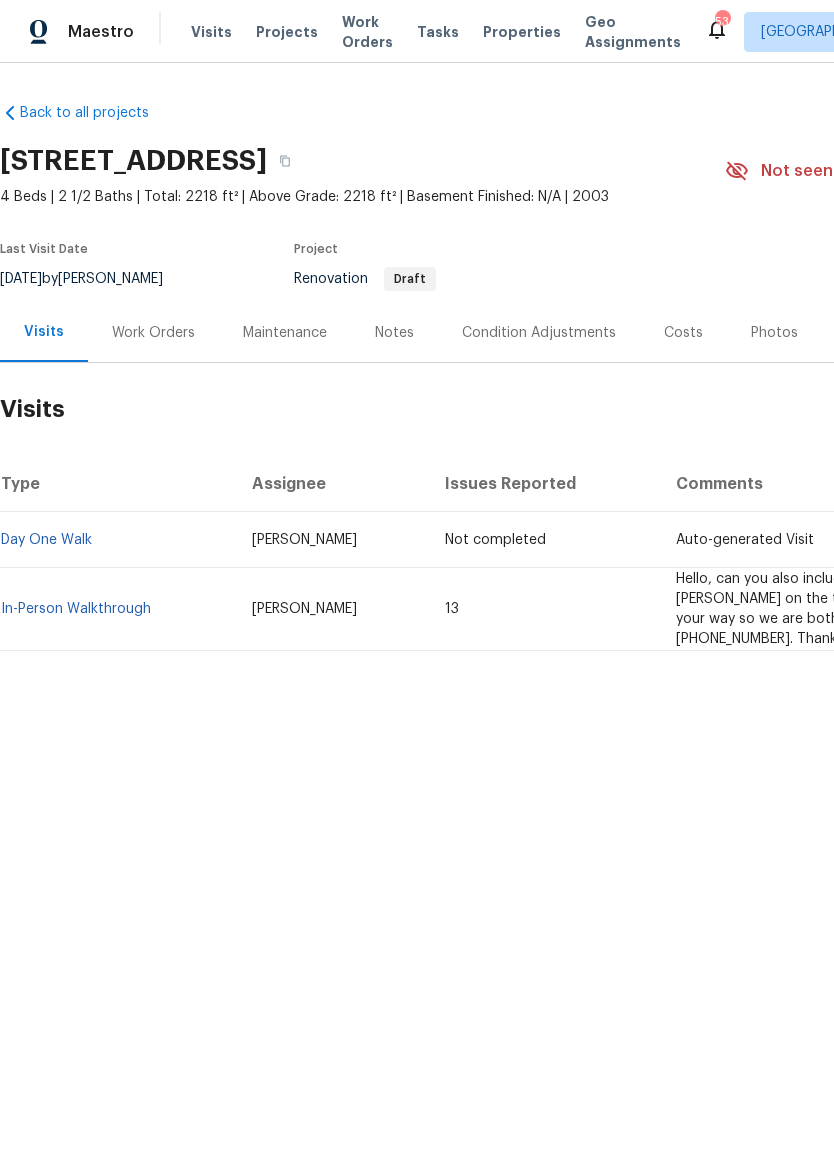 scroll, scrollTop: 0, scrollLeft: 0, axis: both 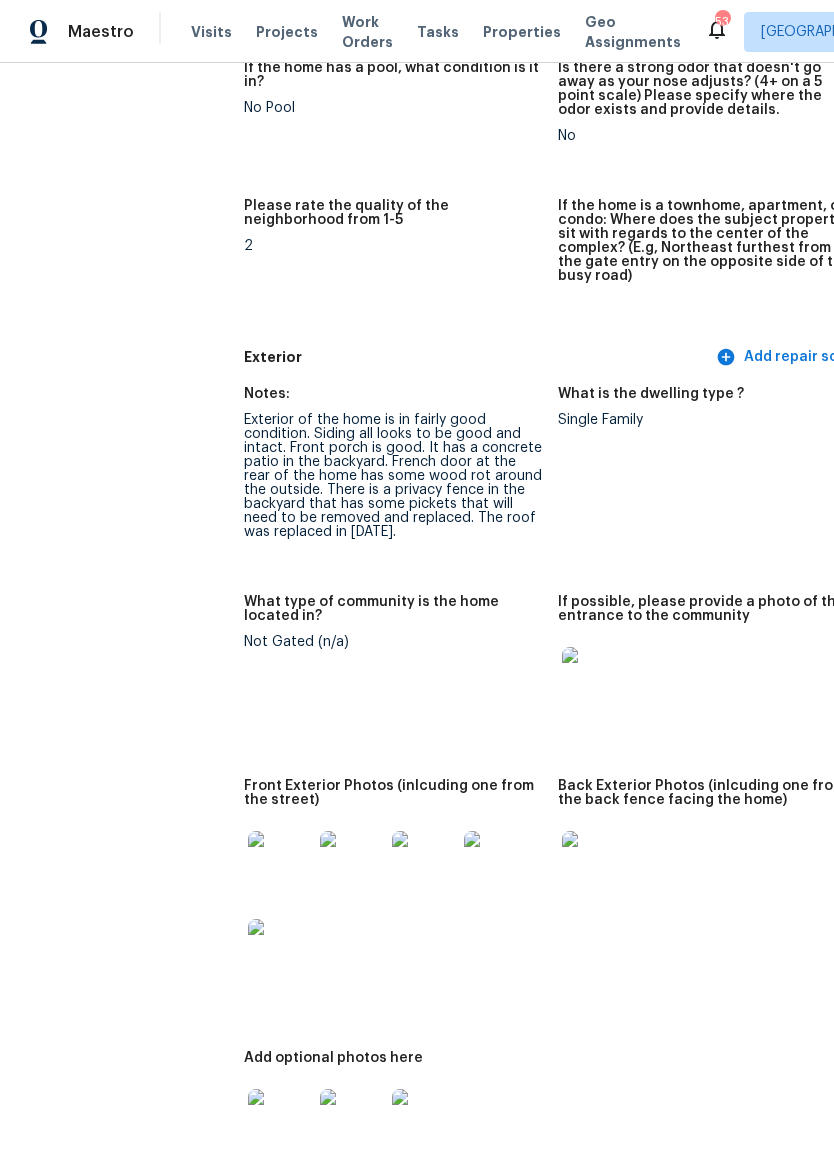 click at bounding box center (352, 863) 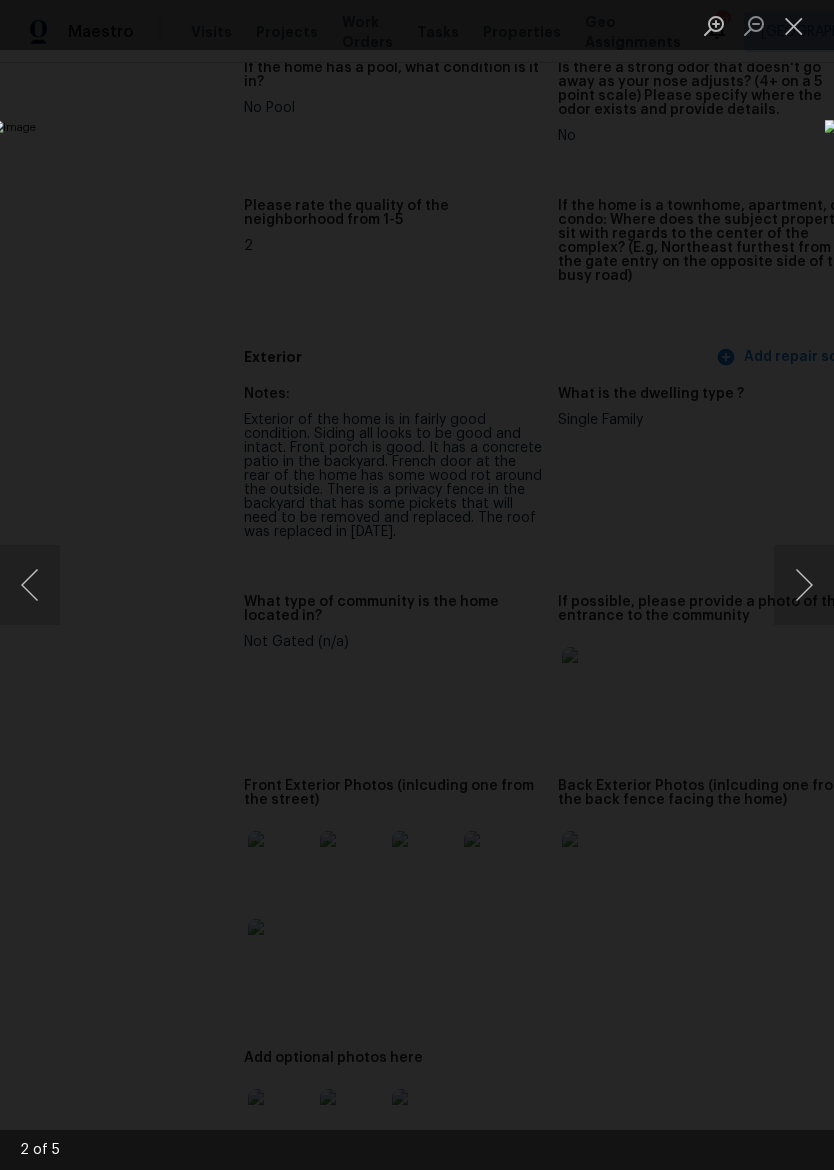 click at bounding box center [794, 25] 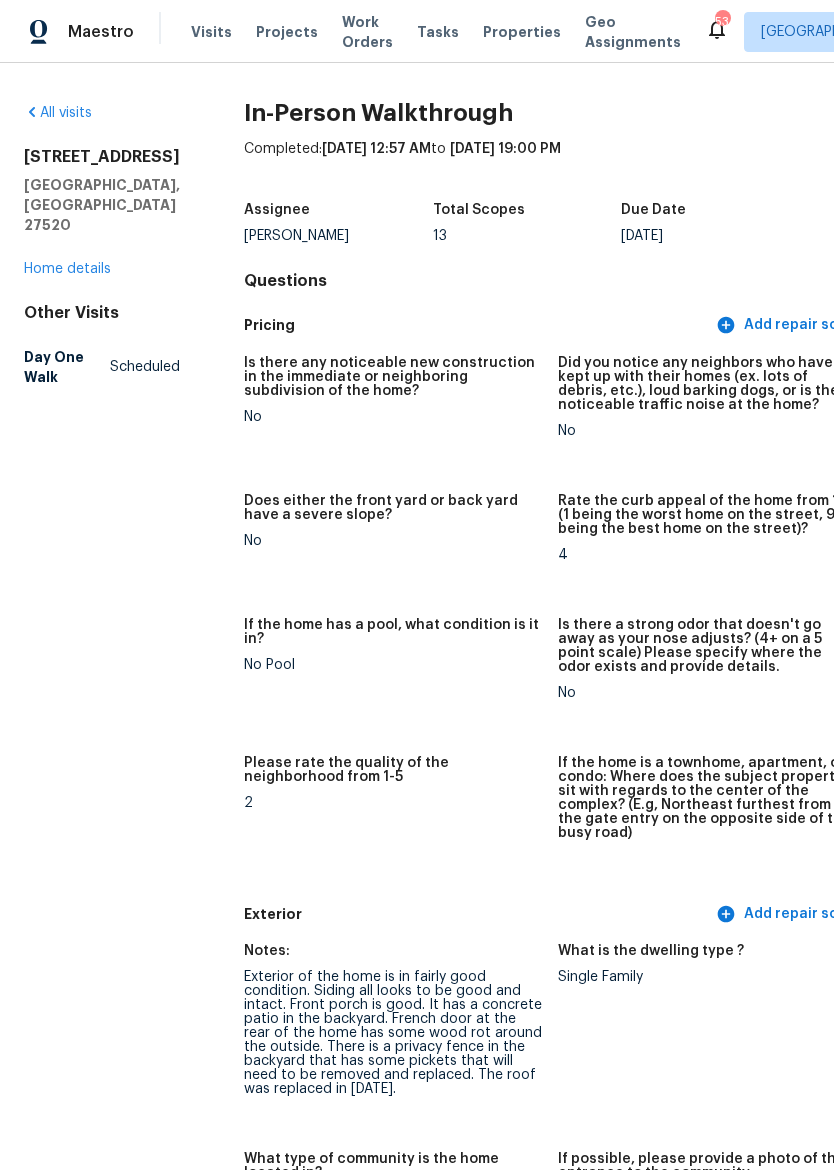 scroll, scrollTop: 0, scrollLeft: 0, axis: both 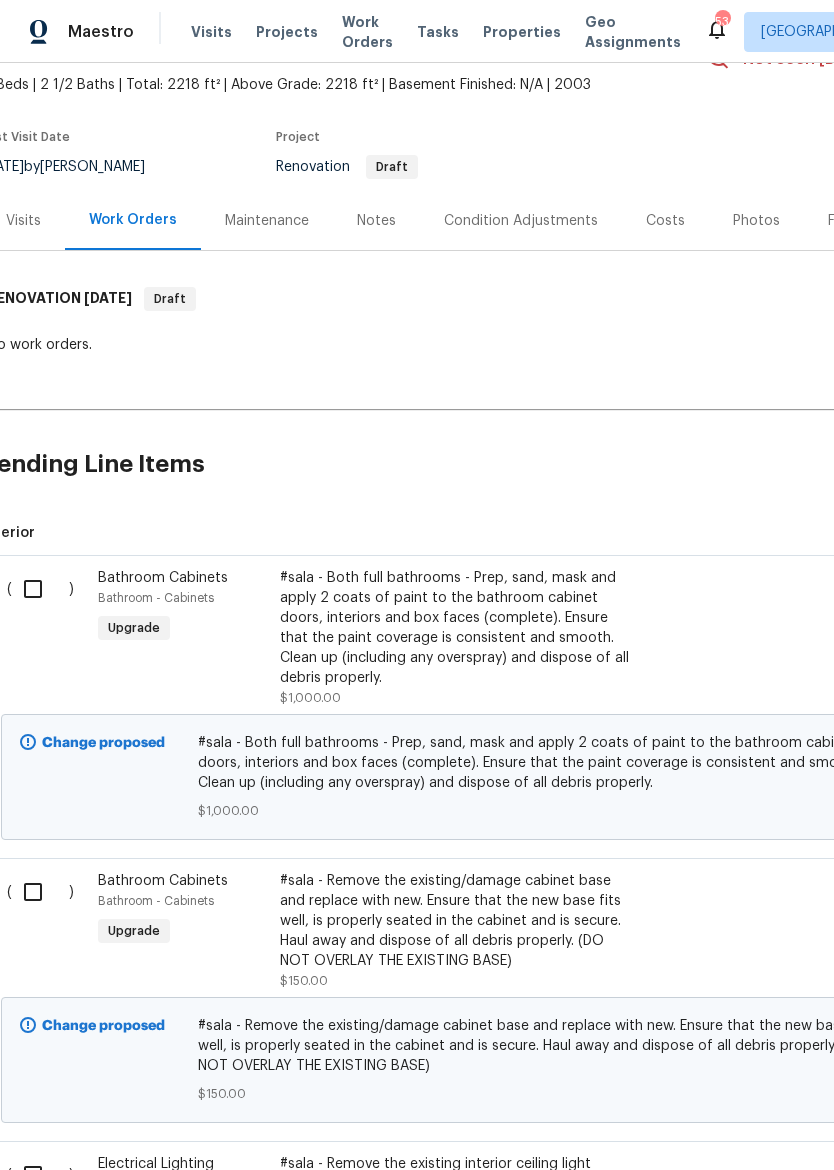 click on "Properties" at bounding box center [522, 32] 